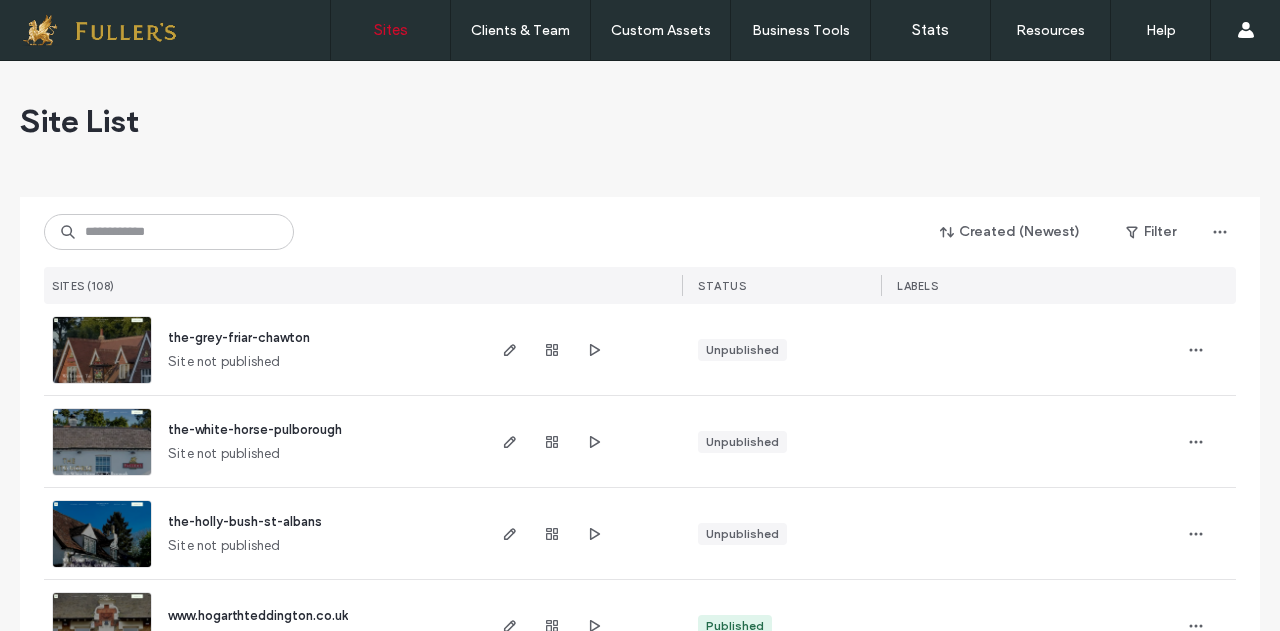 scroll, scrollTop: 0, scrollLeft: 0, axis: both 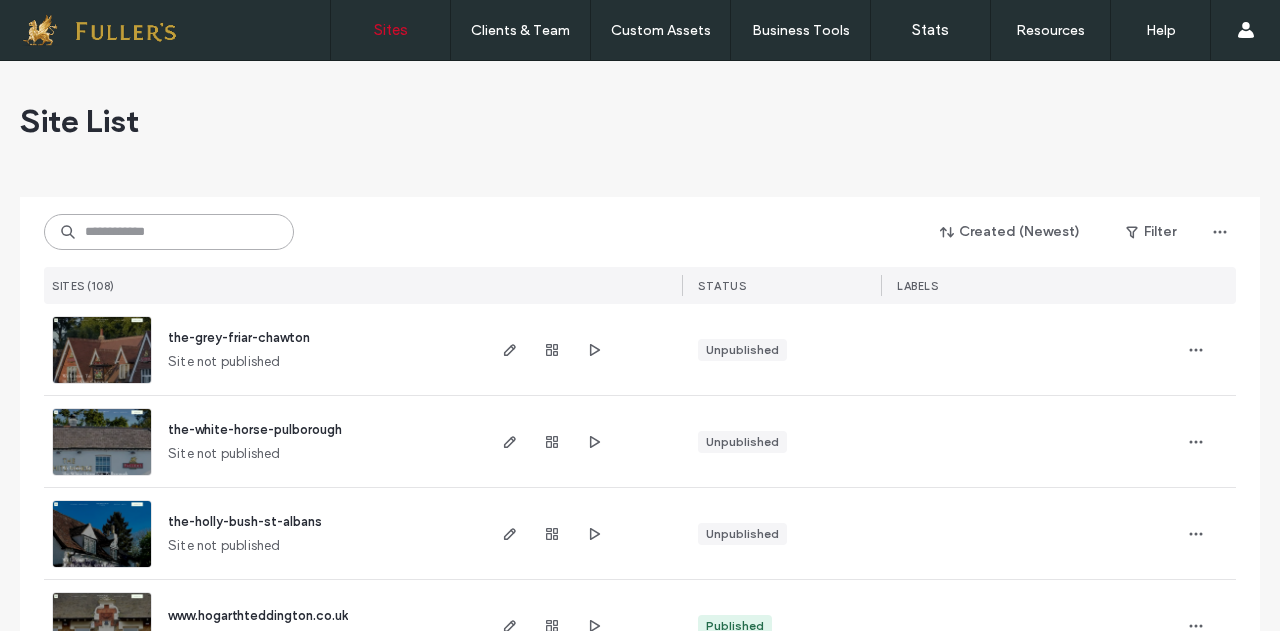 drag, startPoint x: 162, startPoint y: 215, endPoint x: 167, endPoint y: 229, distance: 14.866069 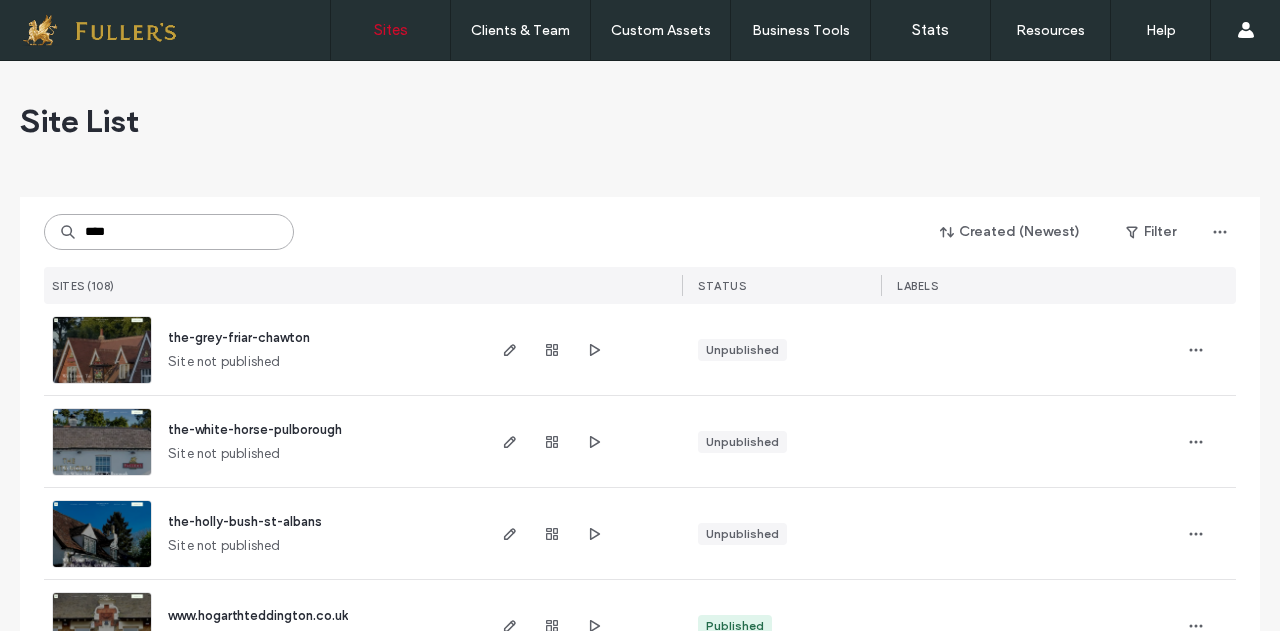 type on "****" 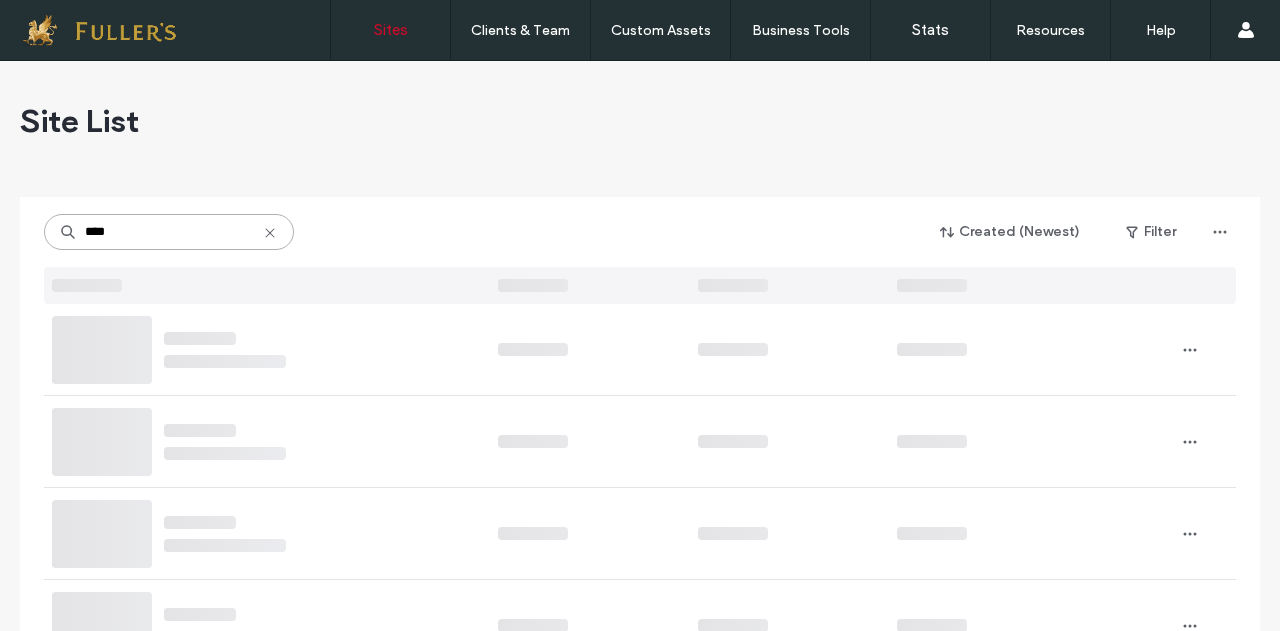 click on "****" at bounding box center (169, 232) 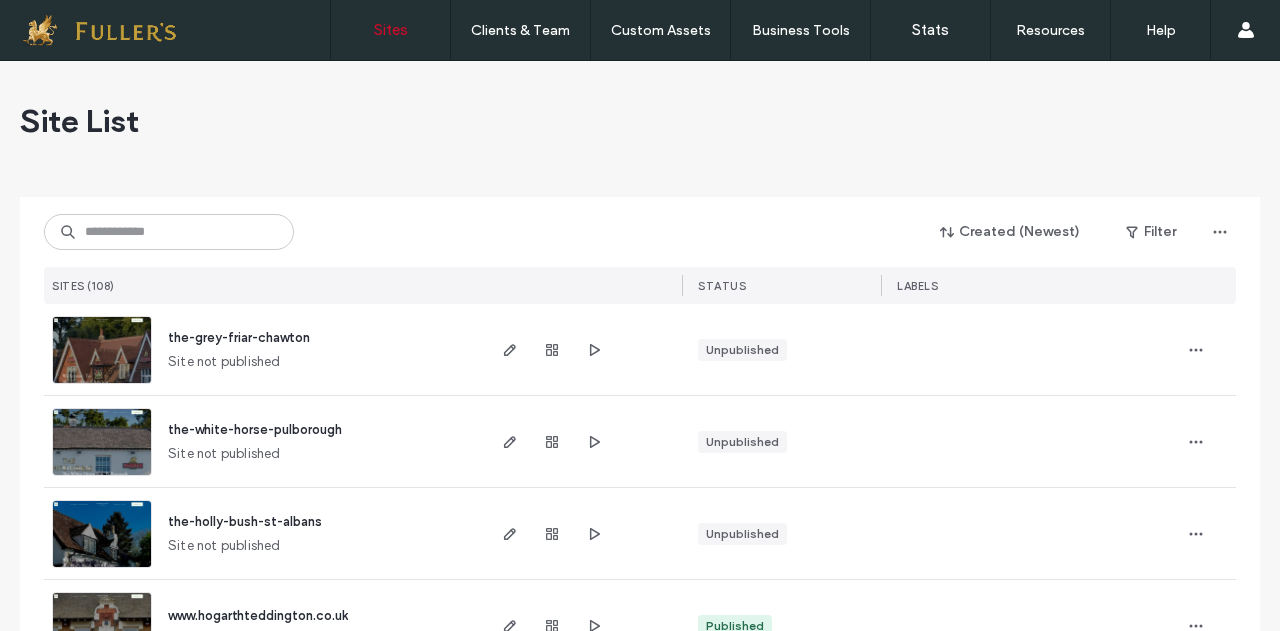 scroll, scrollTop: 0, scrollLeft: 0, axis: both 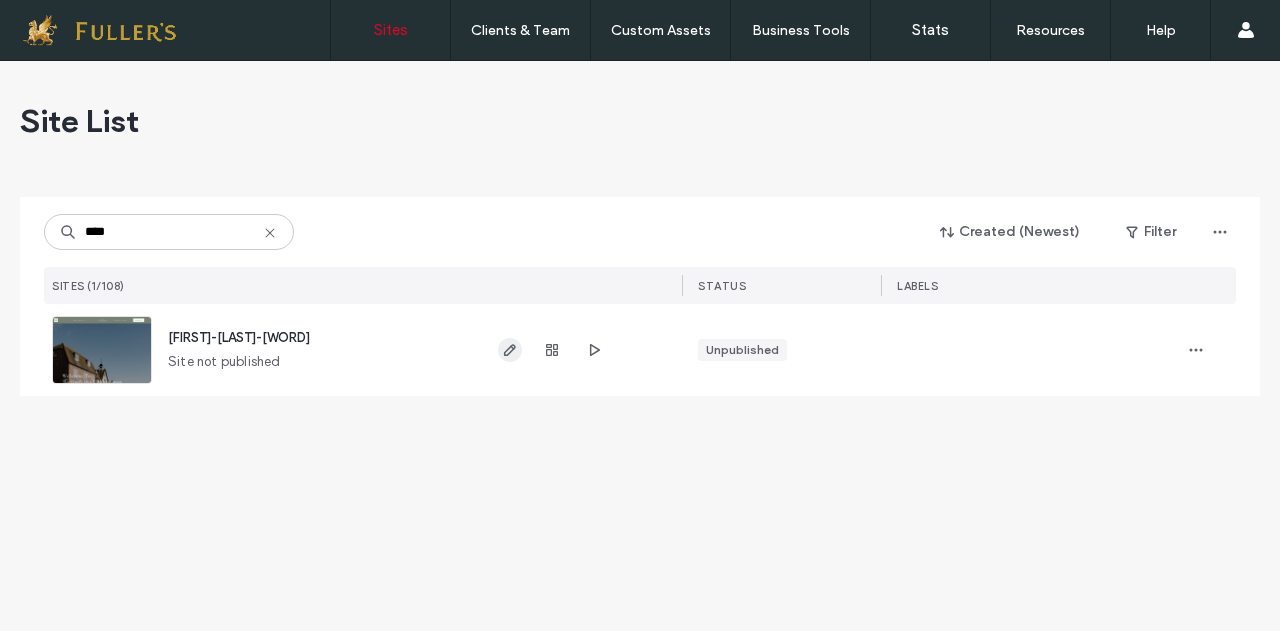 type on "****" 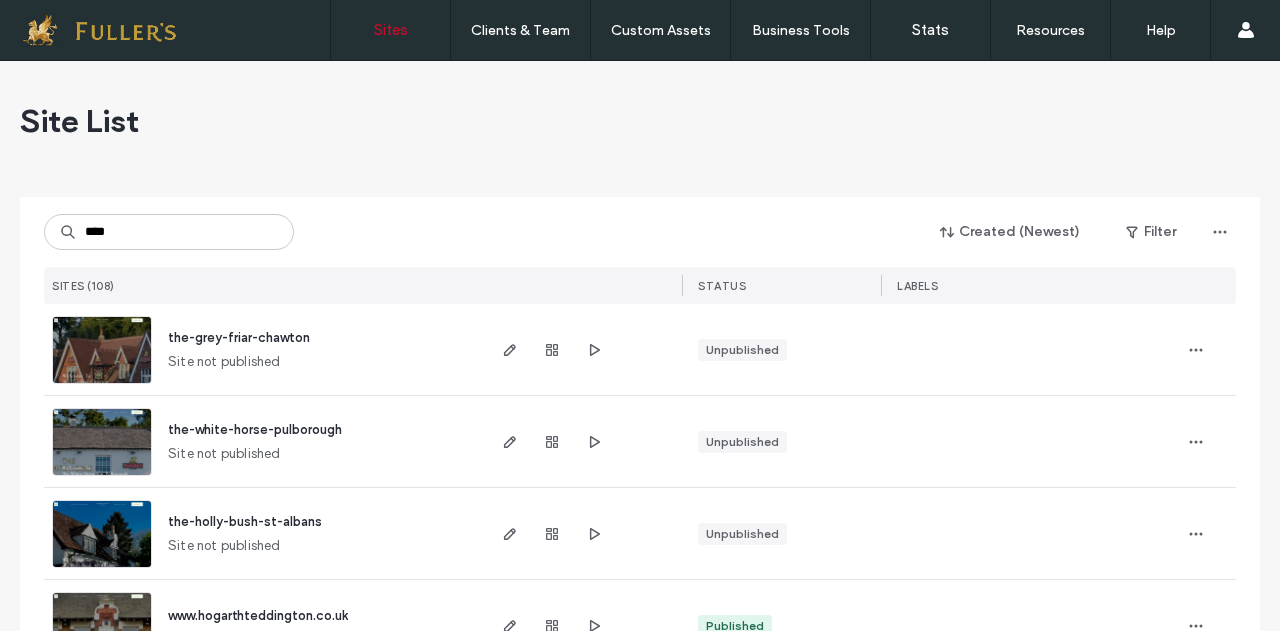 scroll, scrollTop: 0, scrollLeft: 0, axis: both 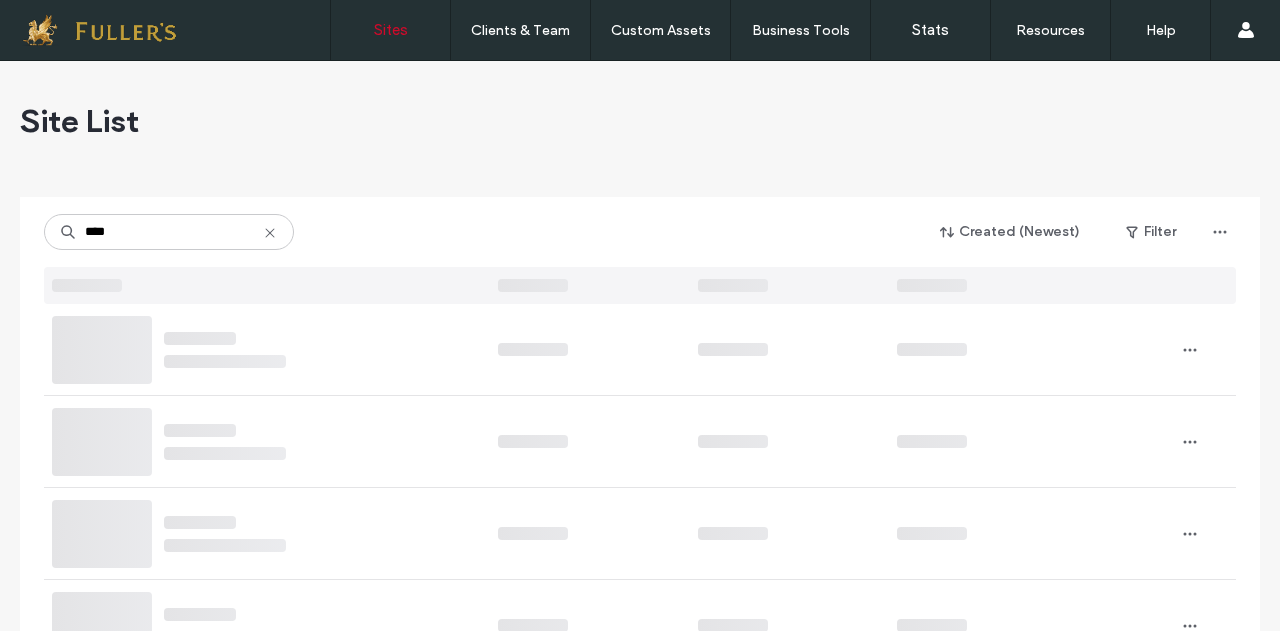 type on "****" 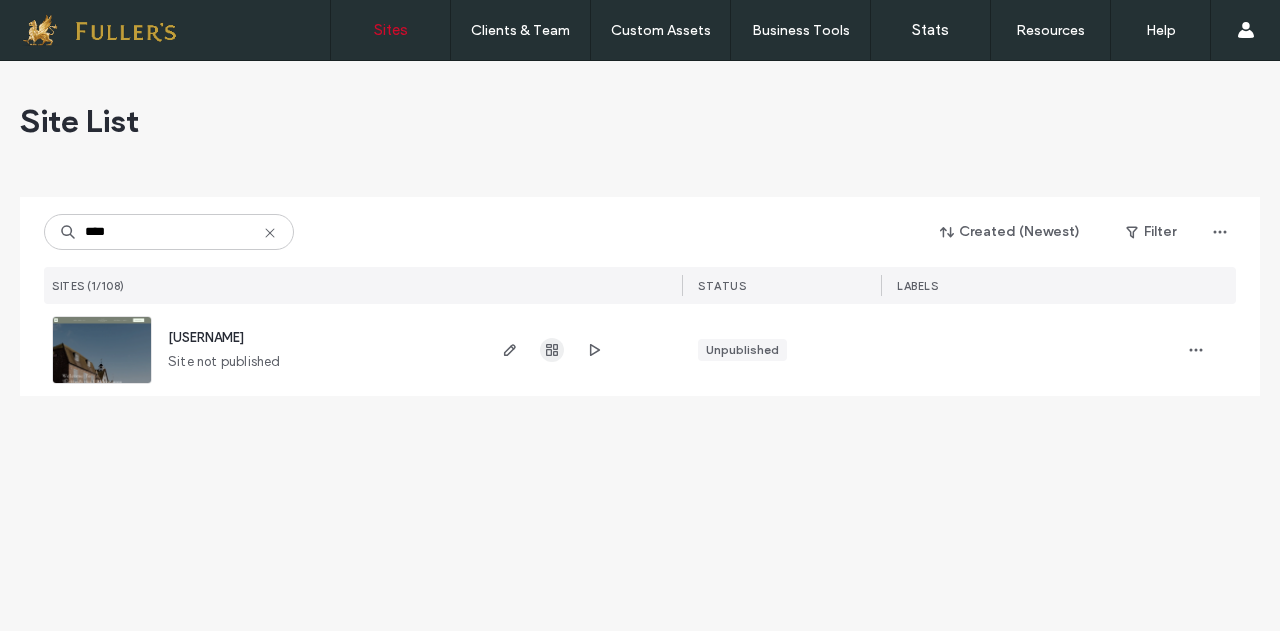 click at bounding box center [552, 350] 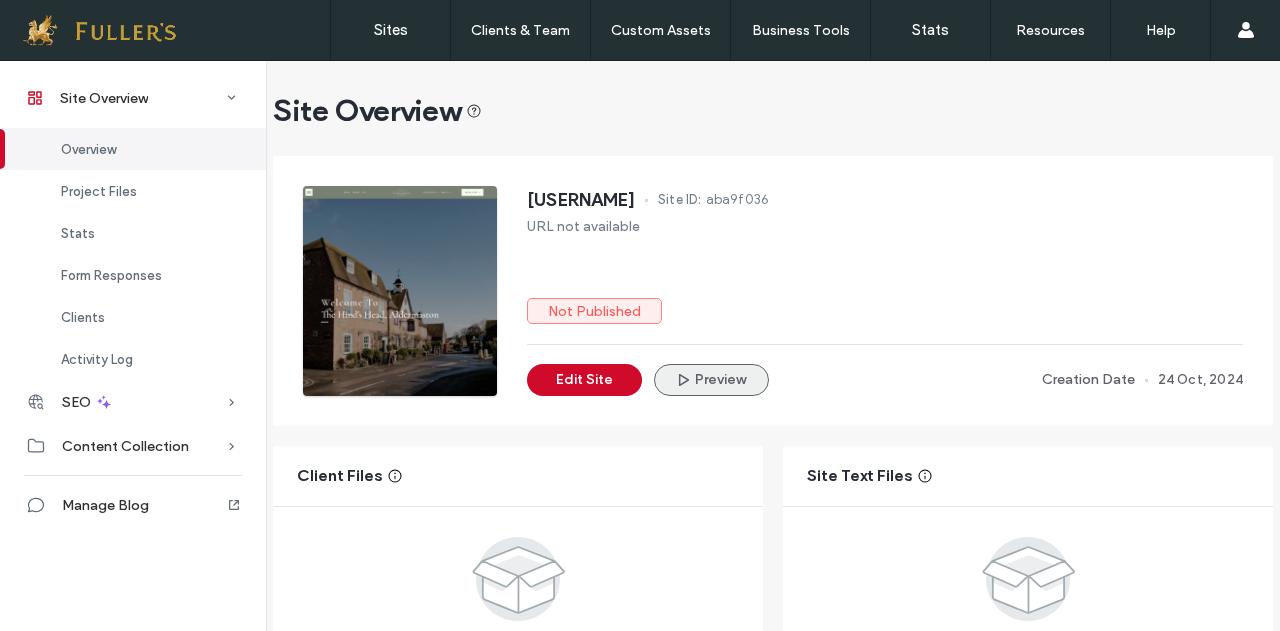 click on "Preview" at bounding box center (711, 380) 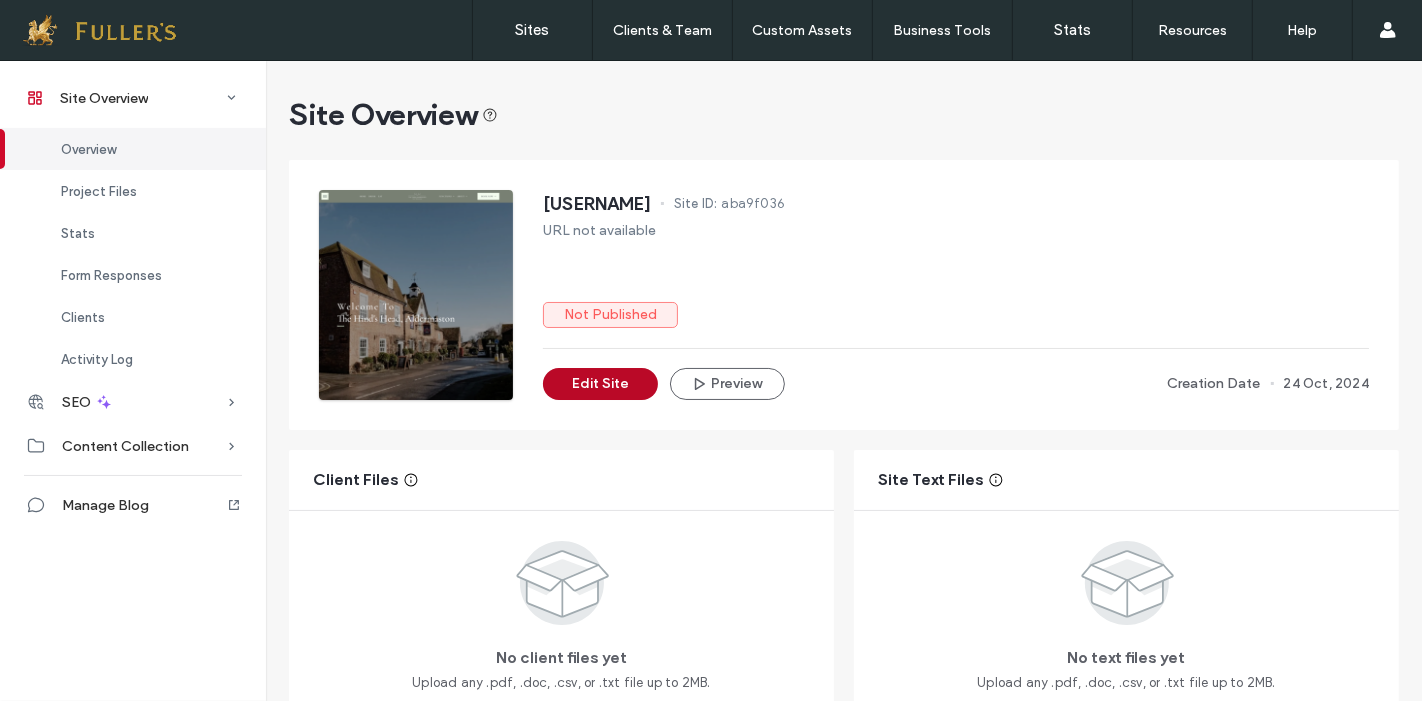 click on "Edit Site" at bounding box center (600, 384) 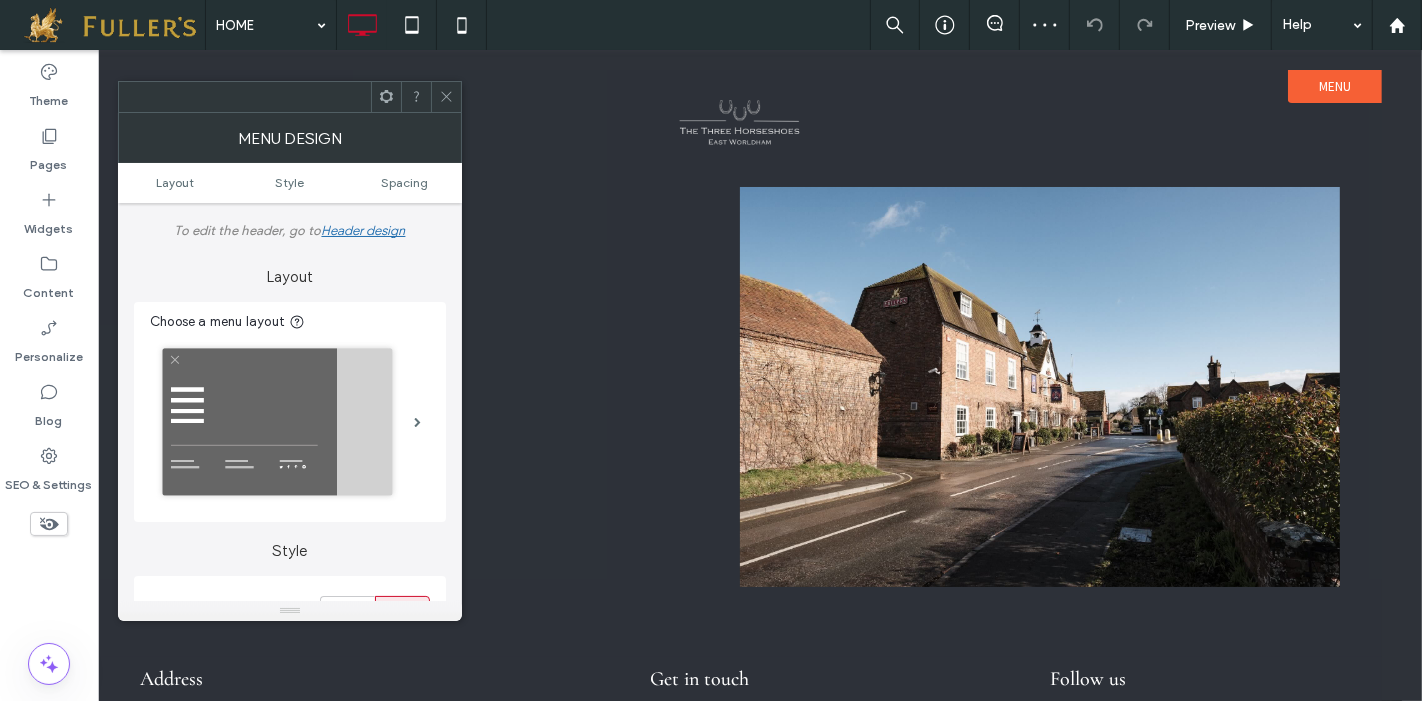 scroll, scrollTop: 0, scrollLeft: 0, axis: both 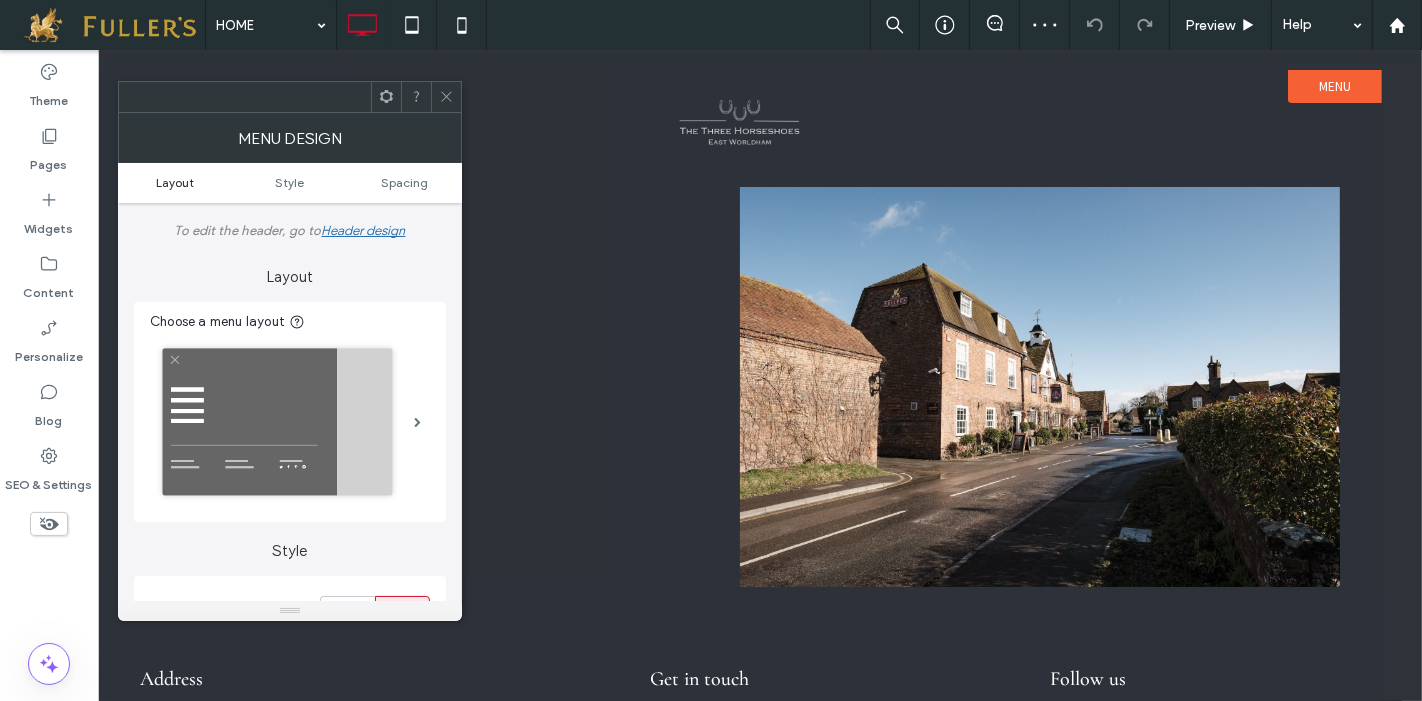 click on "Layout" at bounding box center [175, 182] 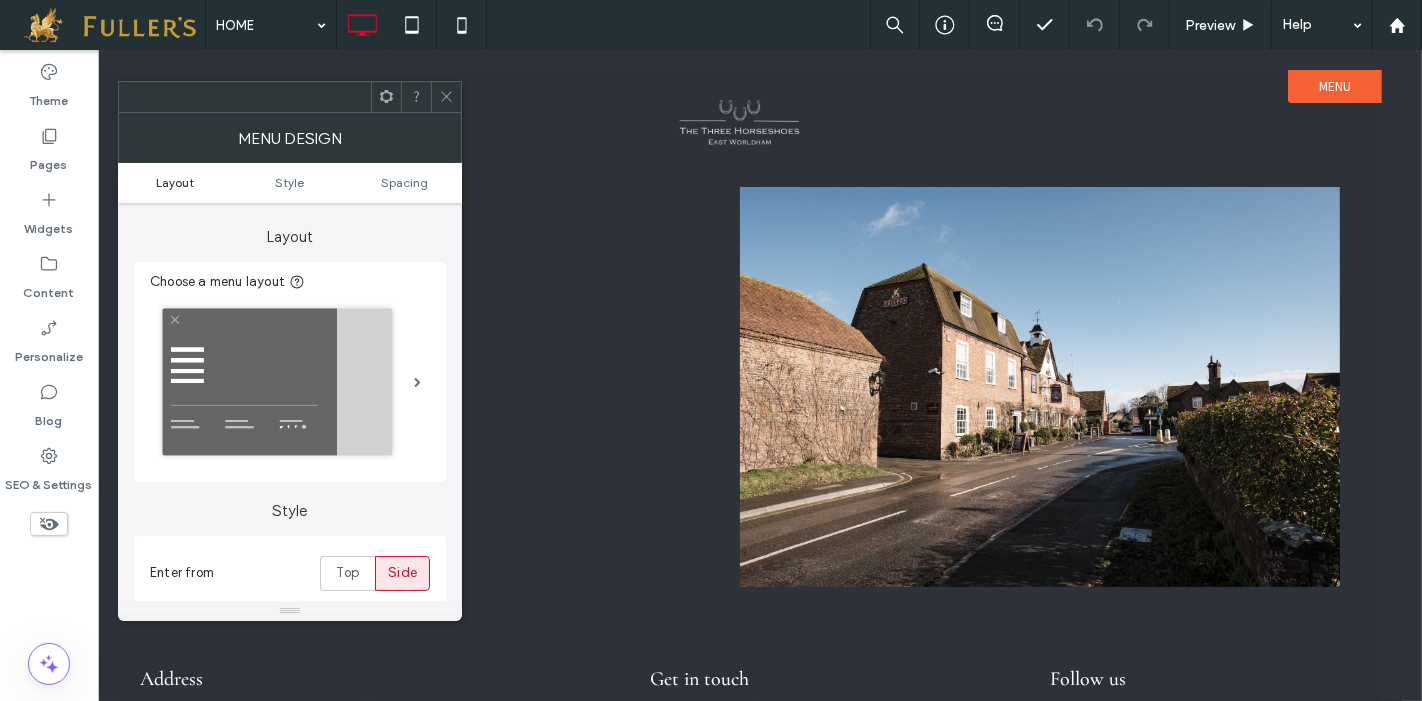 scroll, scrollTop: 45, scrollLeft: 0, axis: vertical 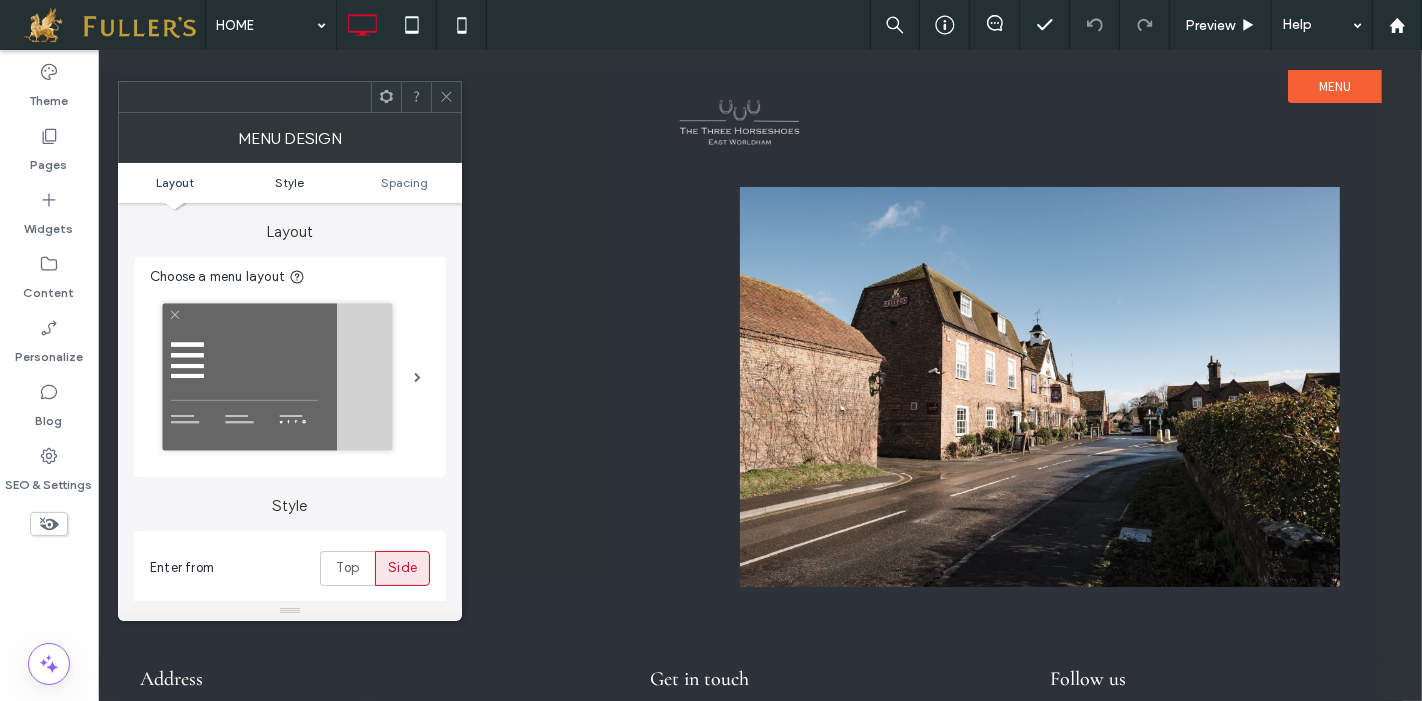 click on "Style" at bounding box center [289, 182] 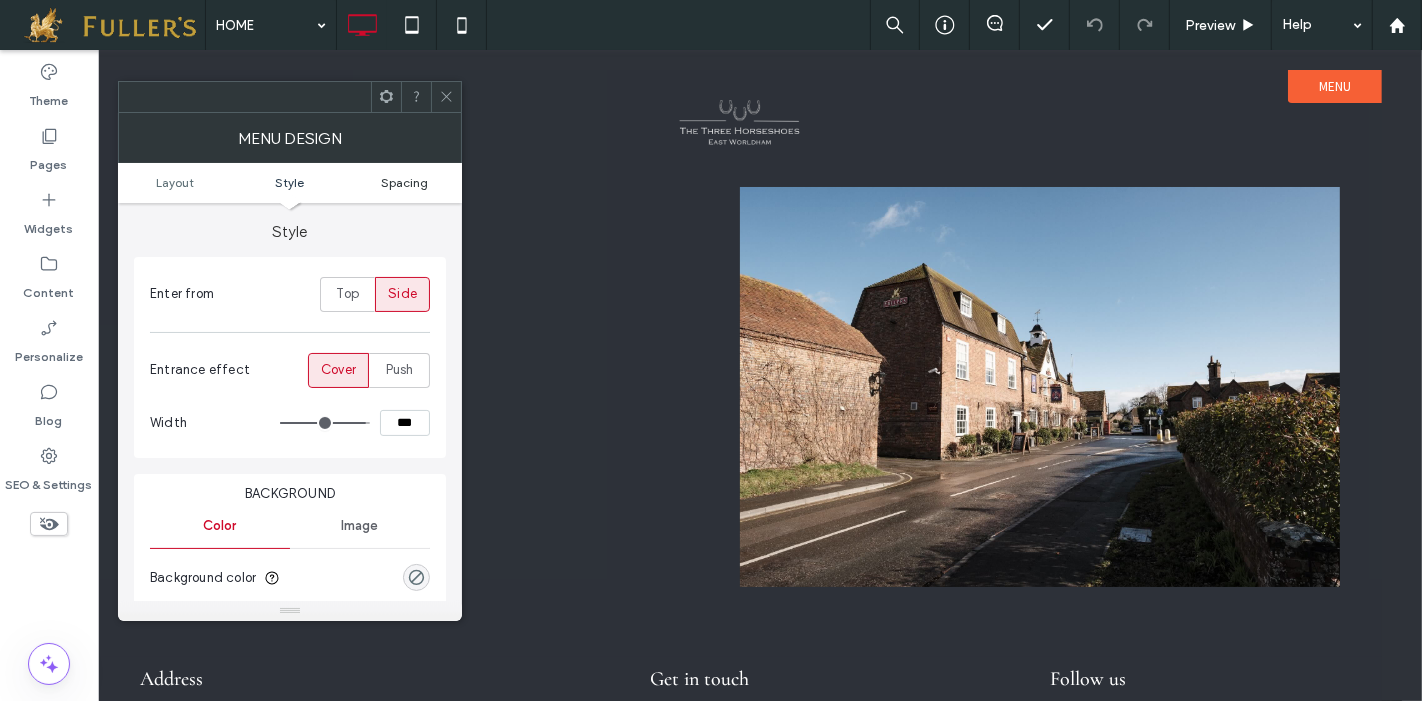 click on "Spacing" at bounding box center [404, 182] 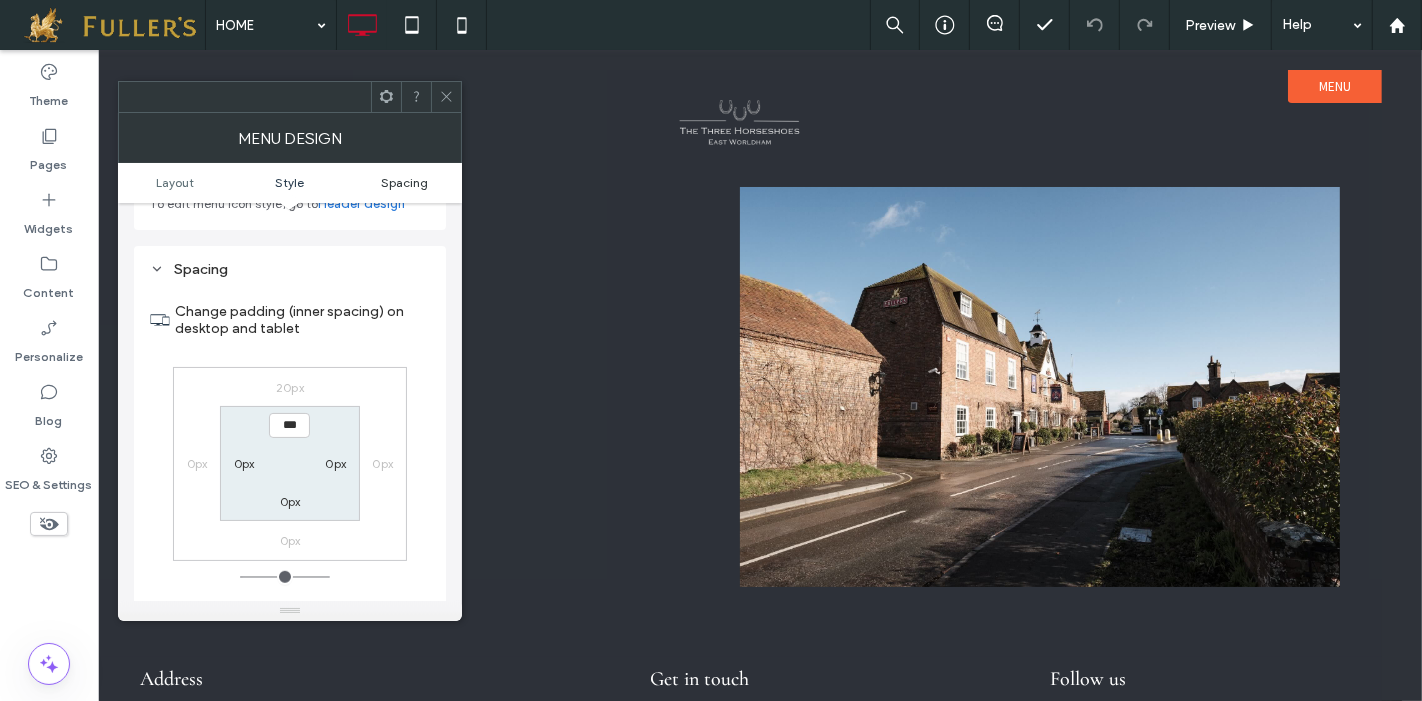 scroll, scrollTop: 1010, scrollLeft: 0, axis: vertical 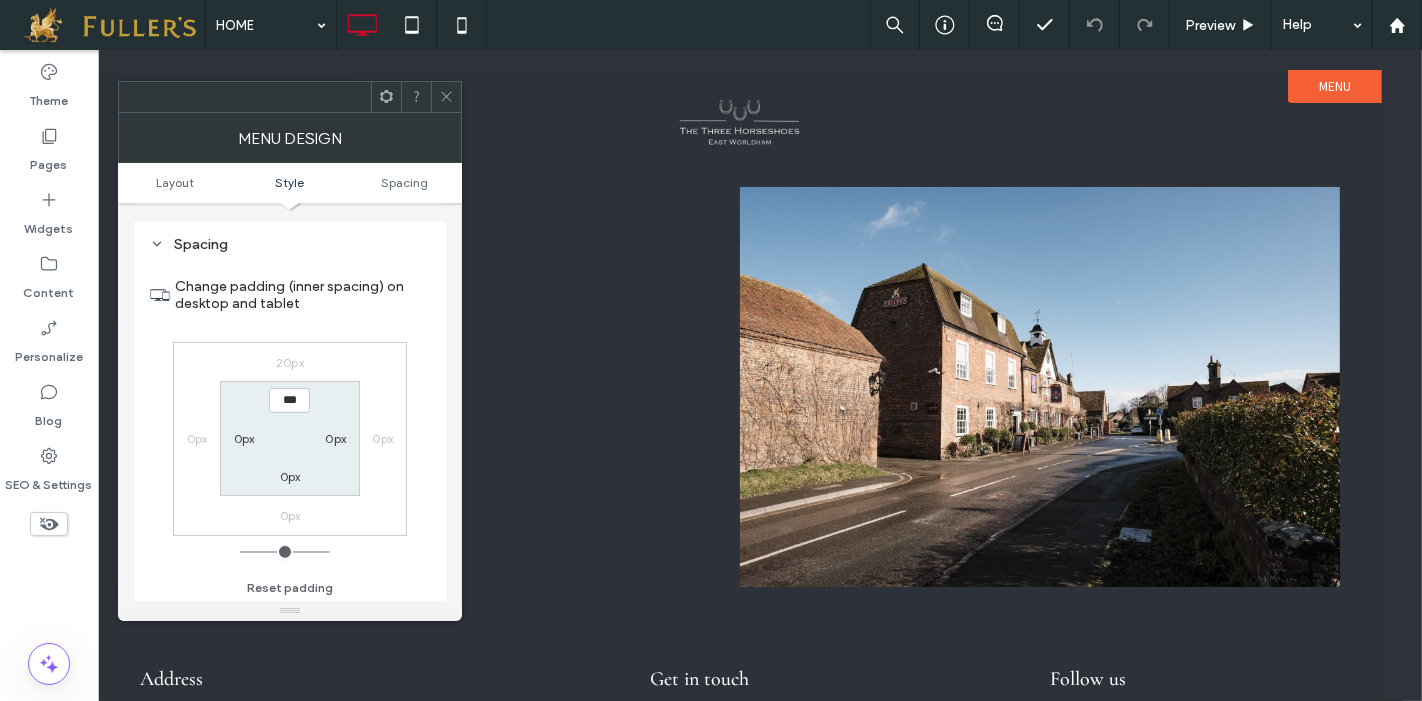 click on "Menu Design" at bounding box center (290, 138) 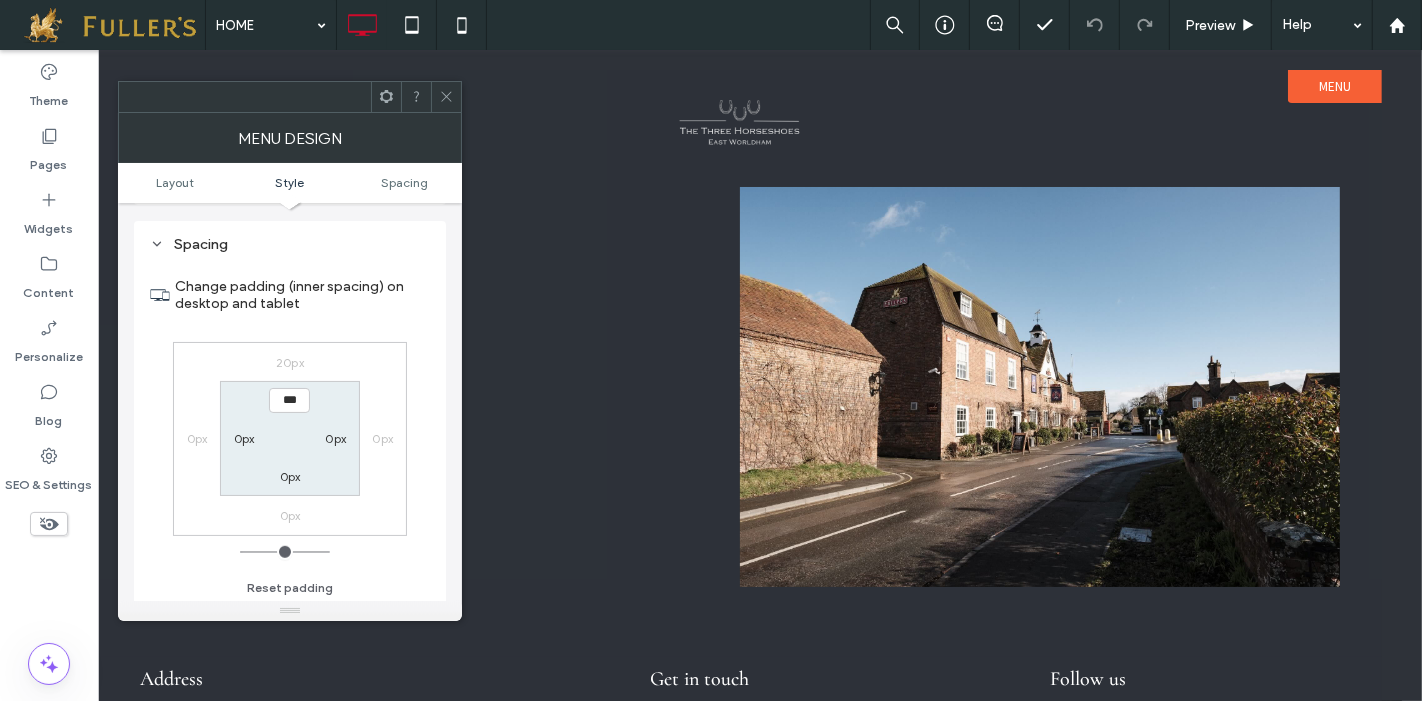 click 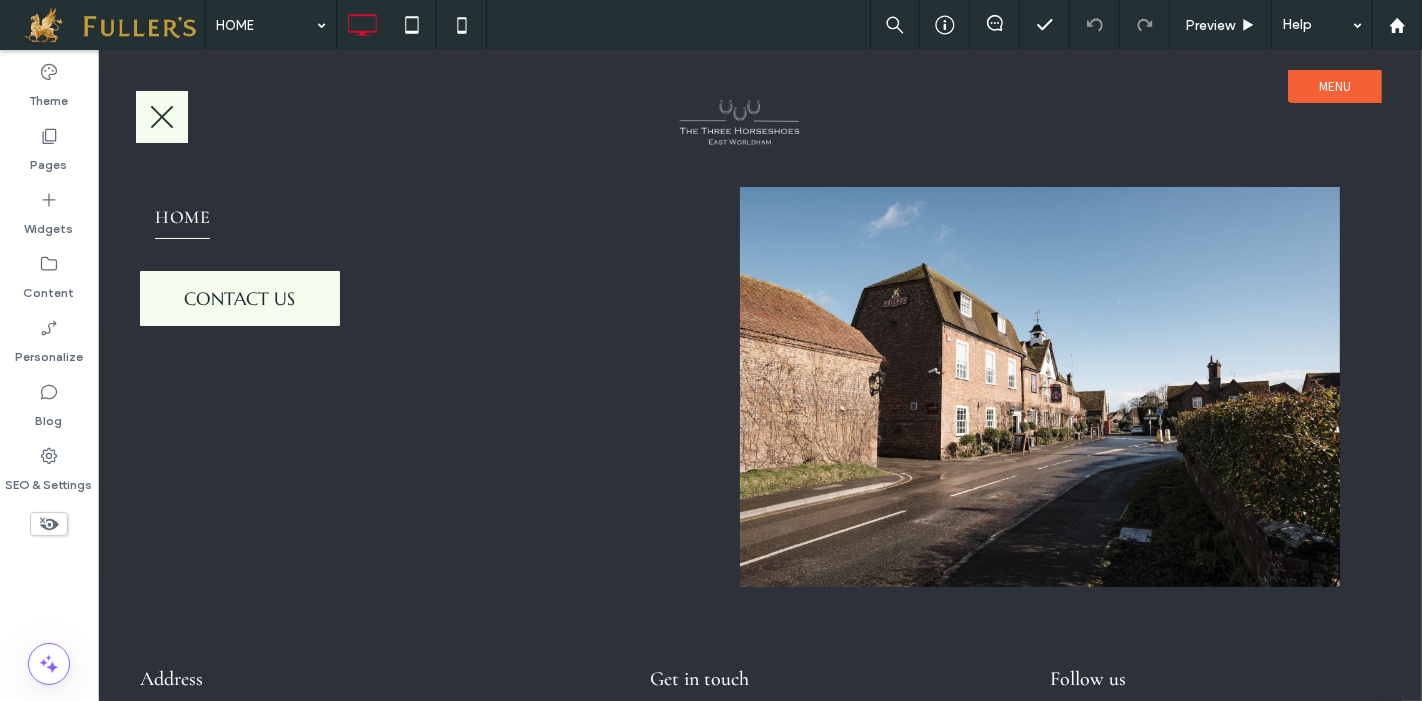 click at bounding box center [161, 117] 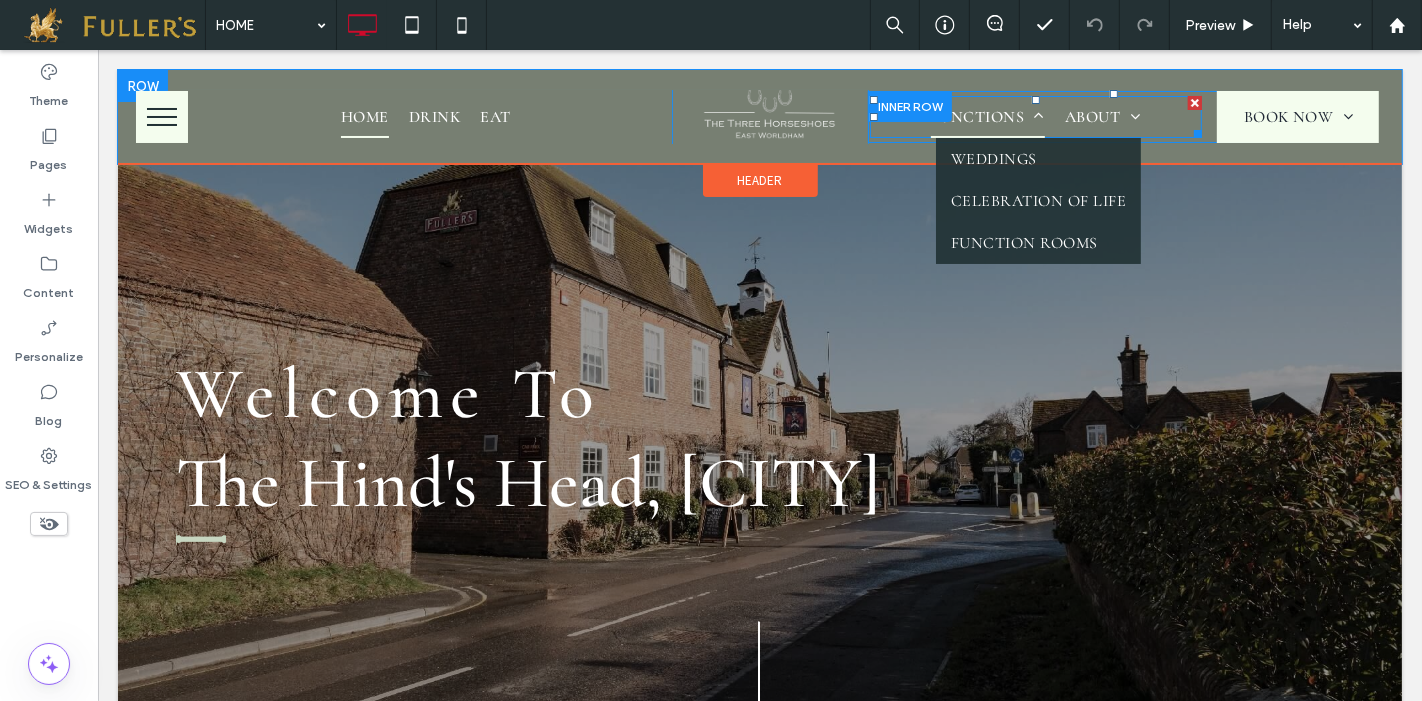 click on "FUNCTIONS" at bounding box center [987, 117] 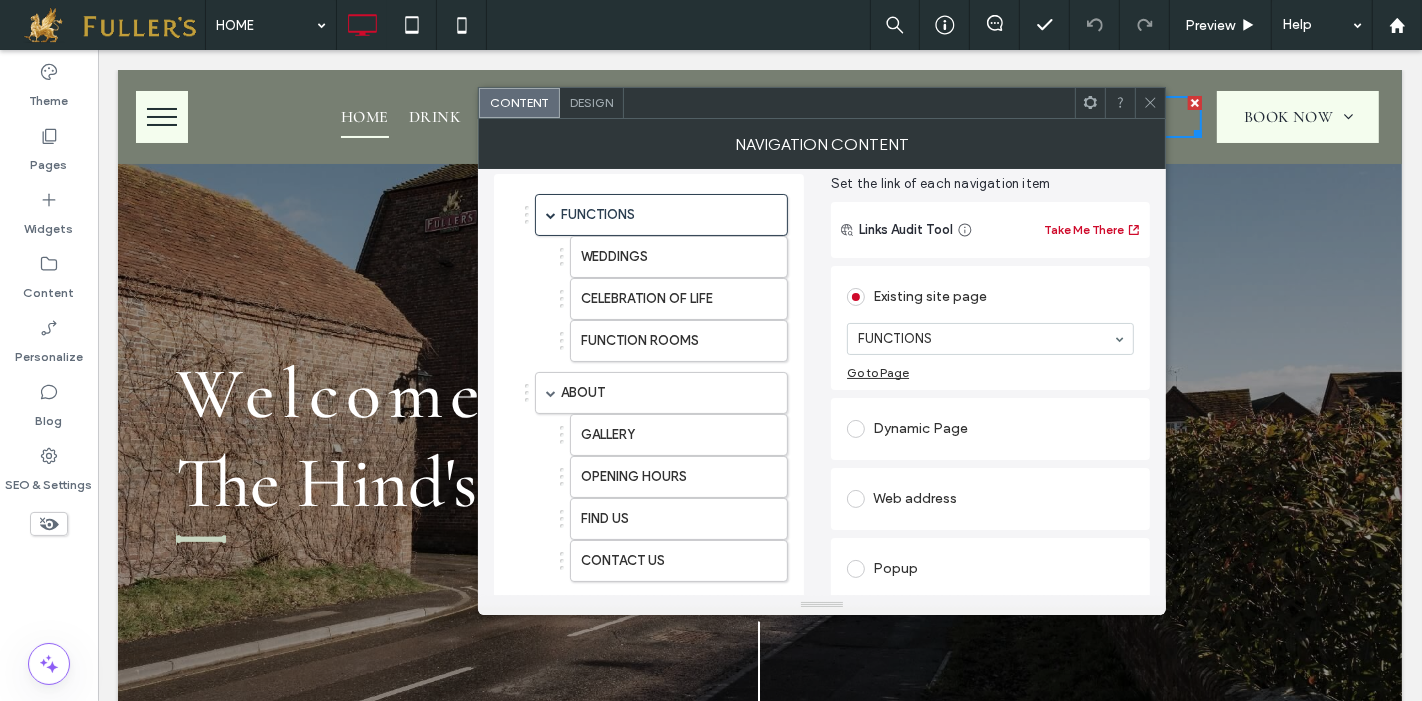 scroll, scrollTop: 174, scrollLeft: 0, axis: vertical 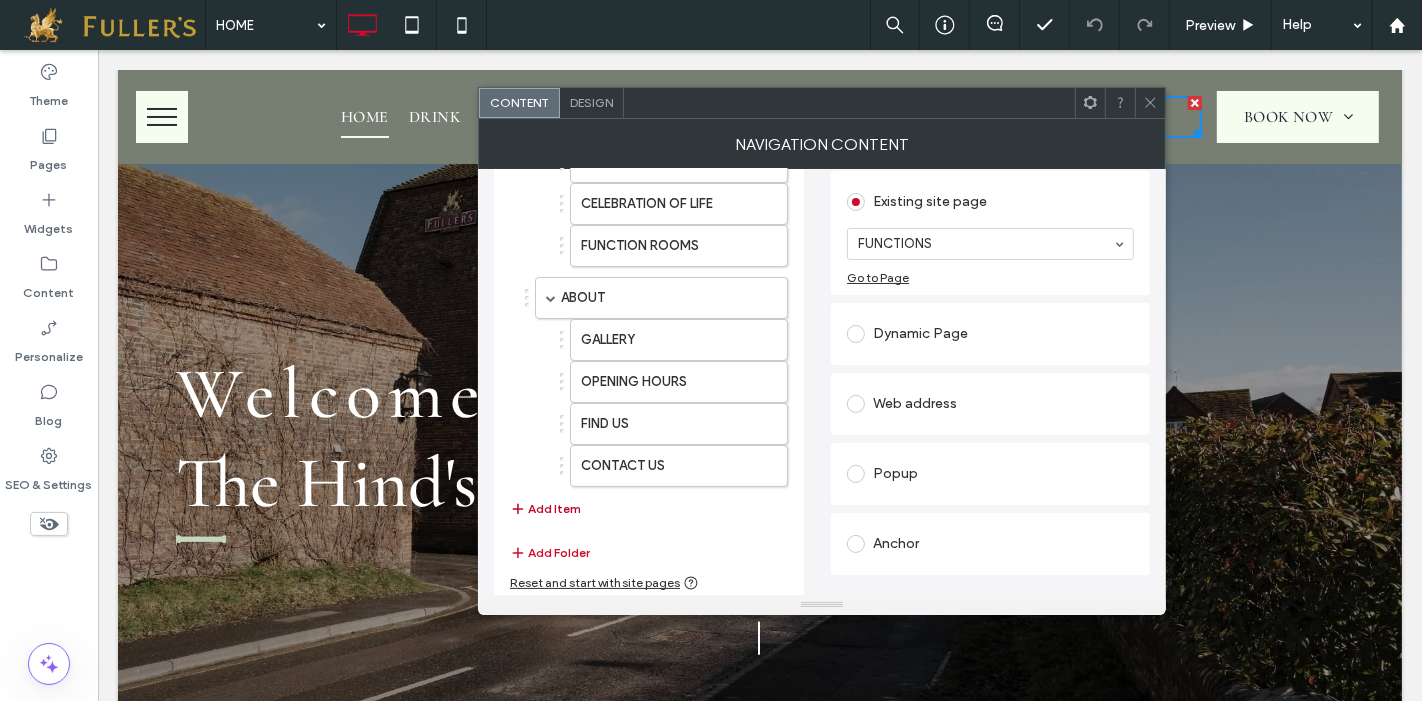 click on "Add Item" at bounding box center [545, 509] 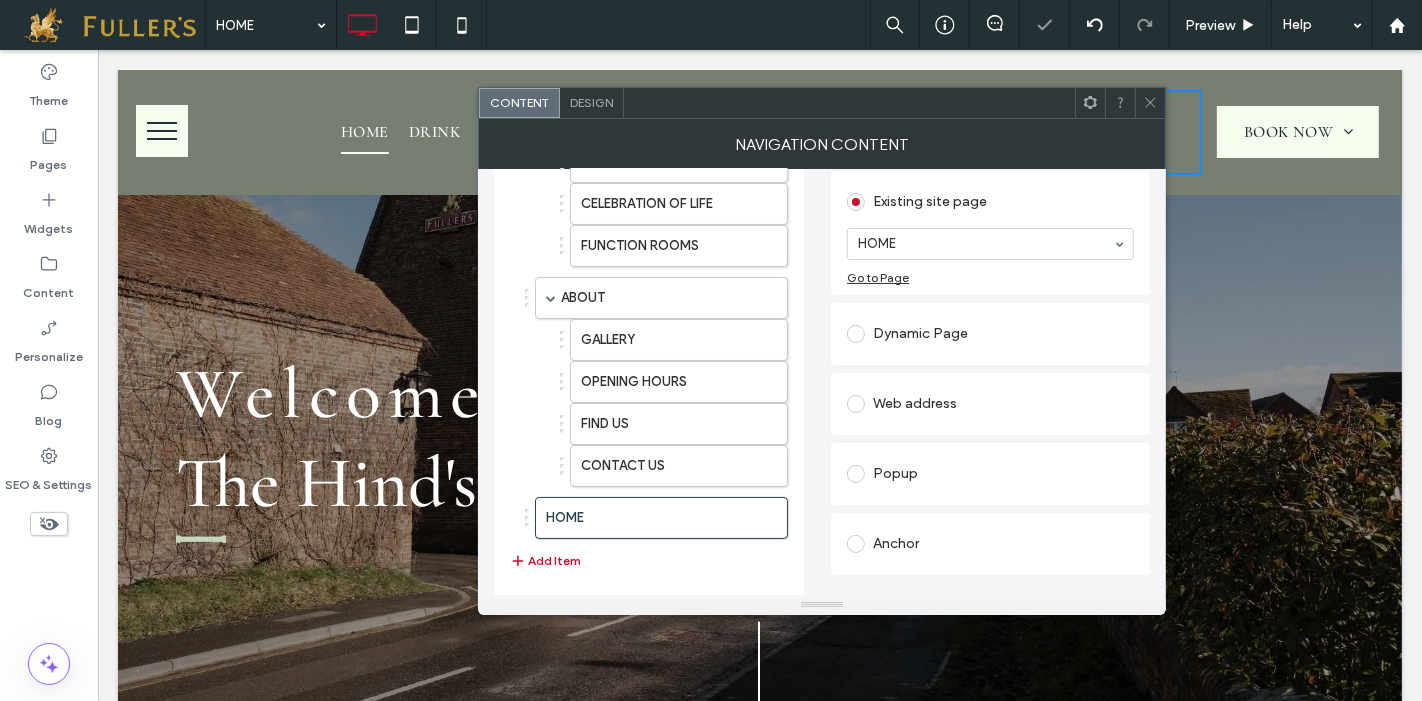 scroll, scrollTop: 0, scrollLeft: 0, axis: both 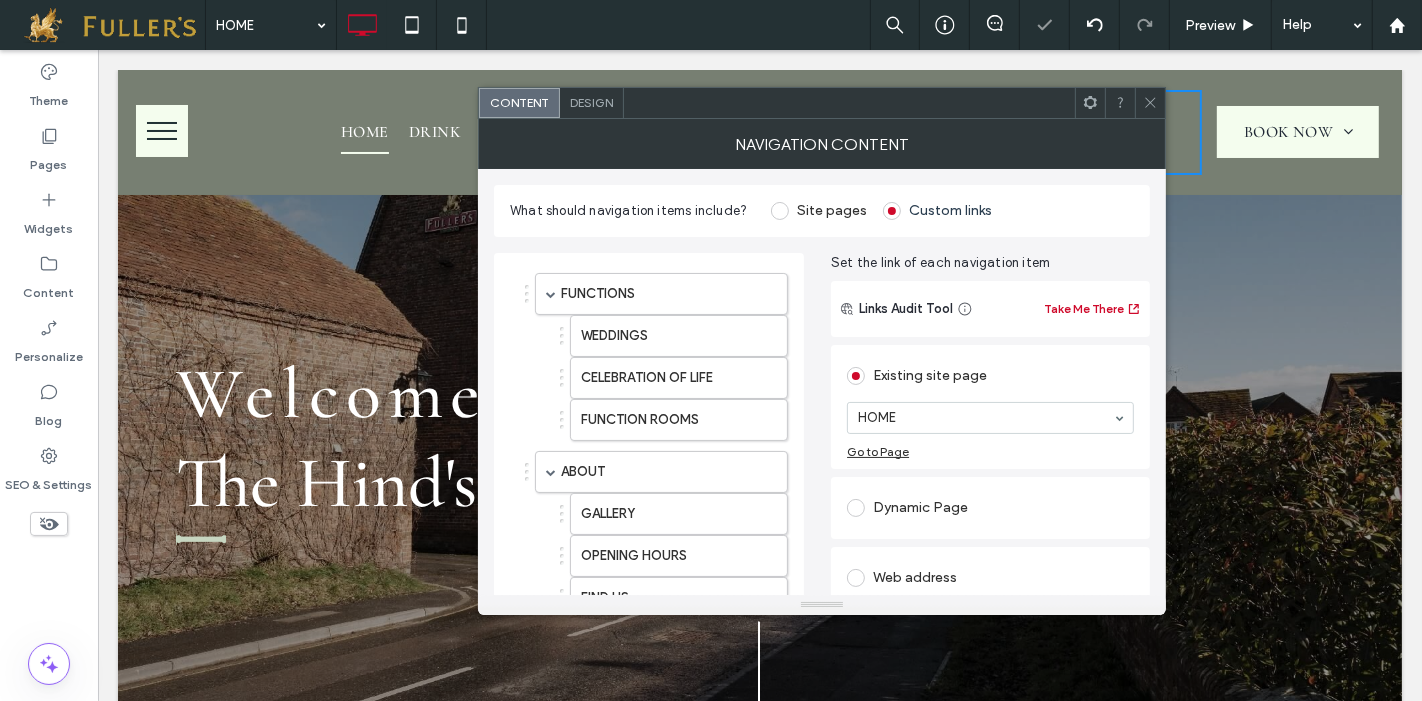 click on "What should navigation items include? Site pages Custom links" at bounding box center (822, 211) 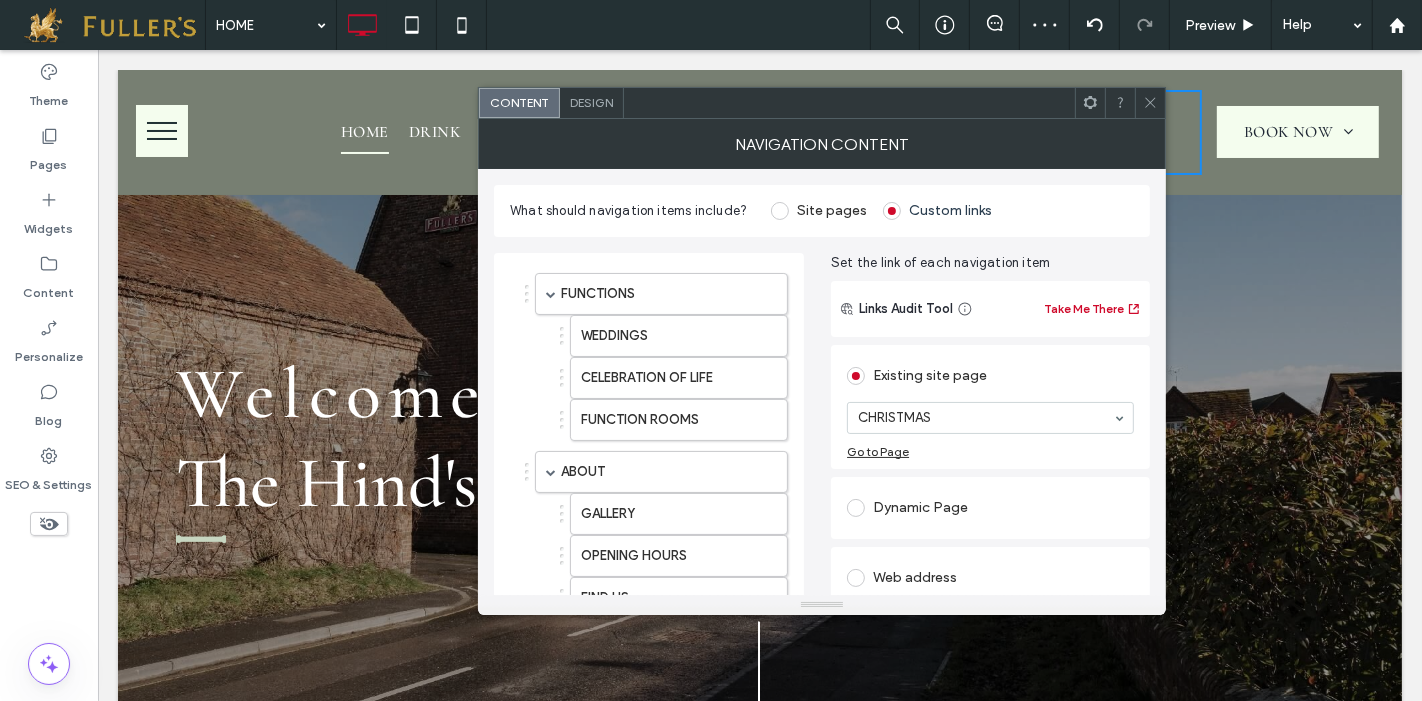 drag, startPoint x: 828, startPoint y: 452, endPoint x: 940, endPoint y: 492, distance: 118.92855 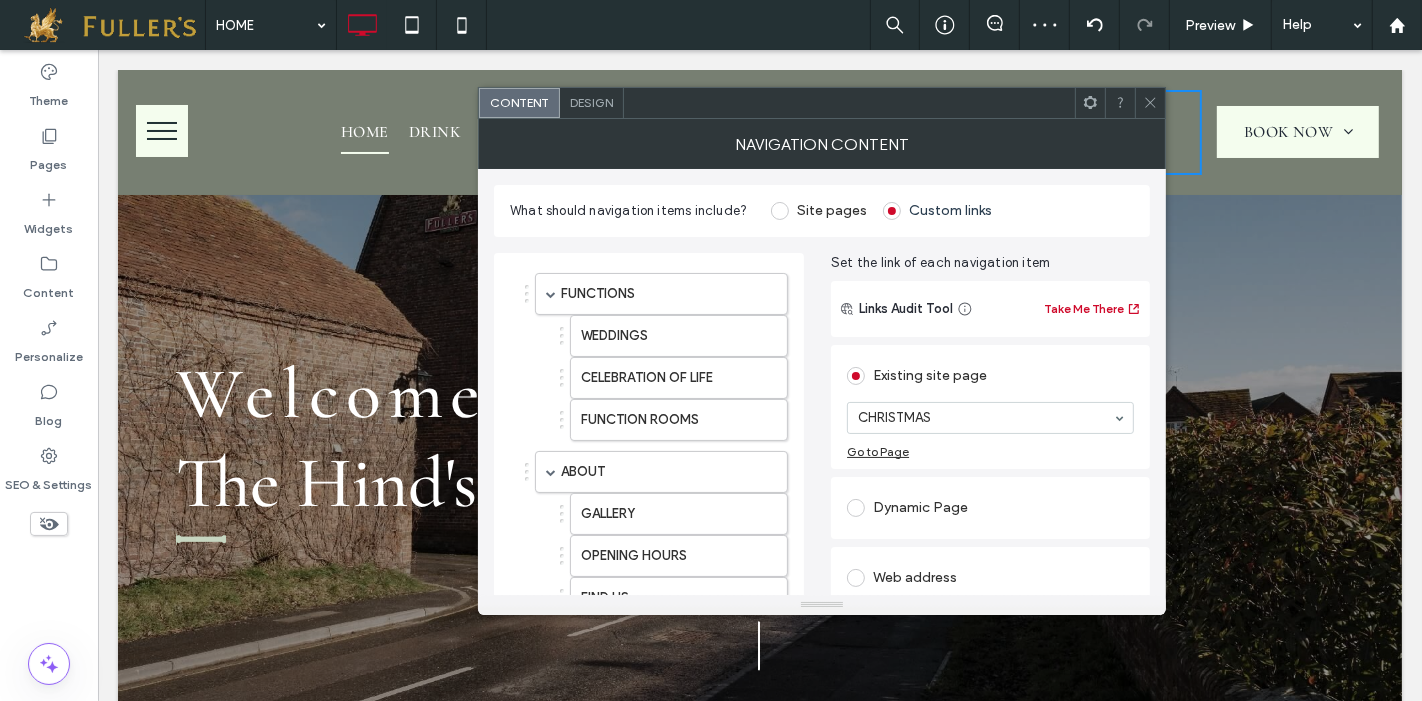 click on "FUNCTIONS WEDDINGS CELEBRATION OF LIFE FUNCTION ROOMS ABOUT GALLERY OPENING HOURS FIND US CONTACT US CHRISTMAS Add Item Add Folder Reset and start with site pages Set the link of each navigation item Links Audit Tool Take Me There Existing site page CHRISTMAS Go to Page Dynamic Page Web address Popup Anchor" at bounding box center [822, 532] 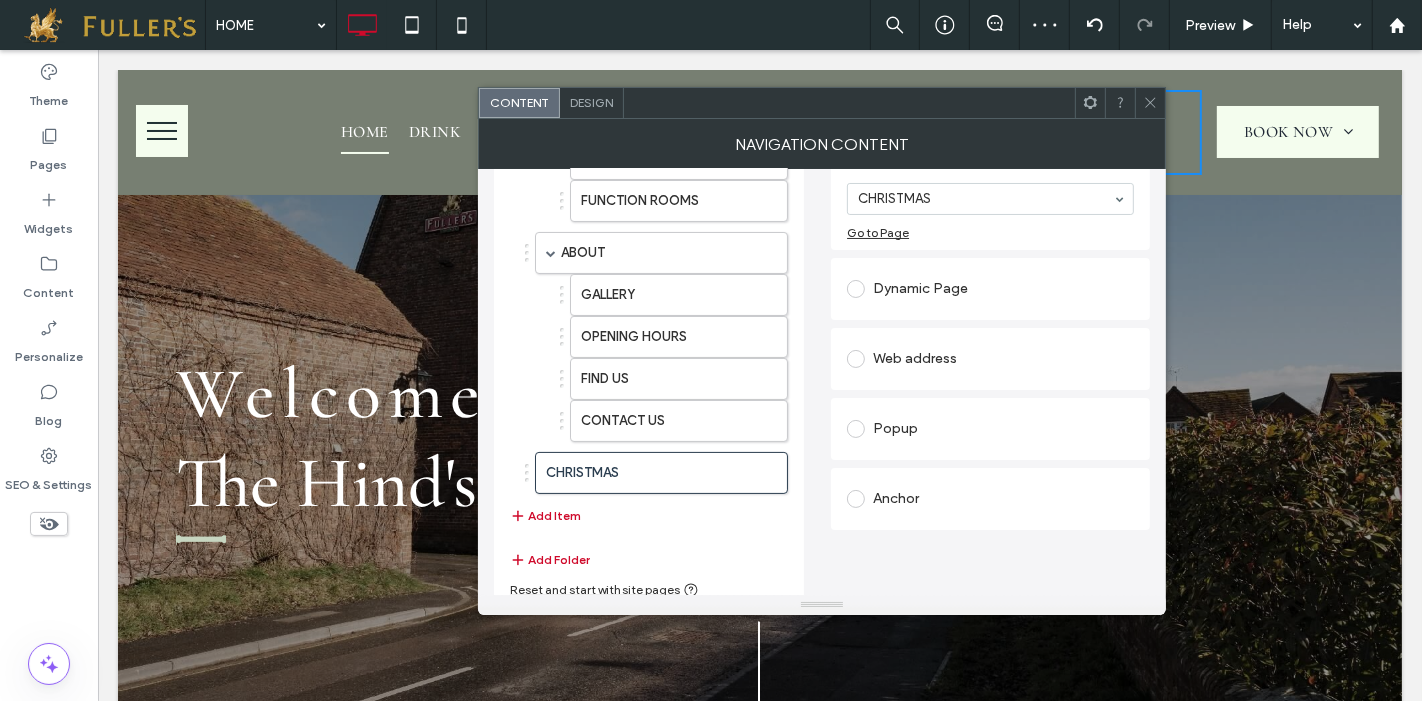 scroll, scrollTop: 225, scrollLeft: 0, axis: vertical 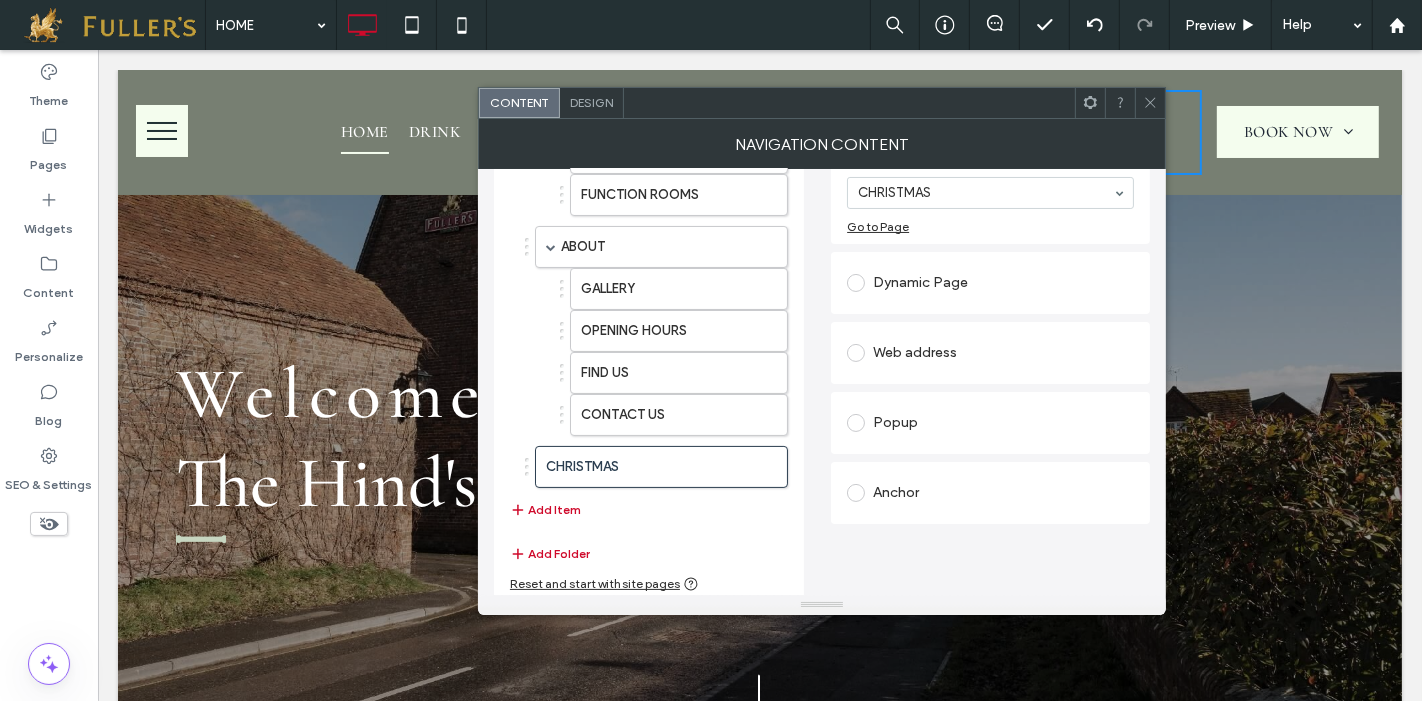 click 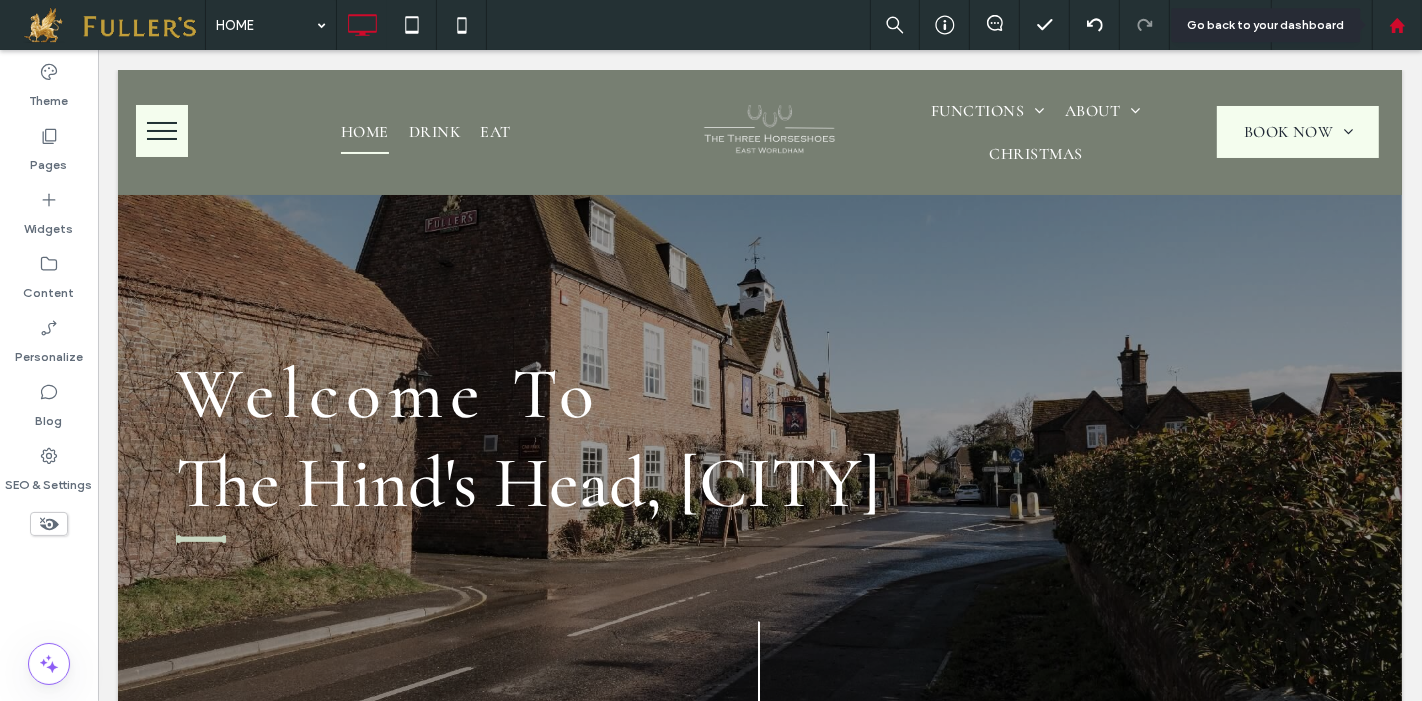 click 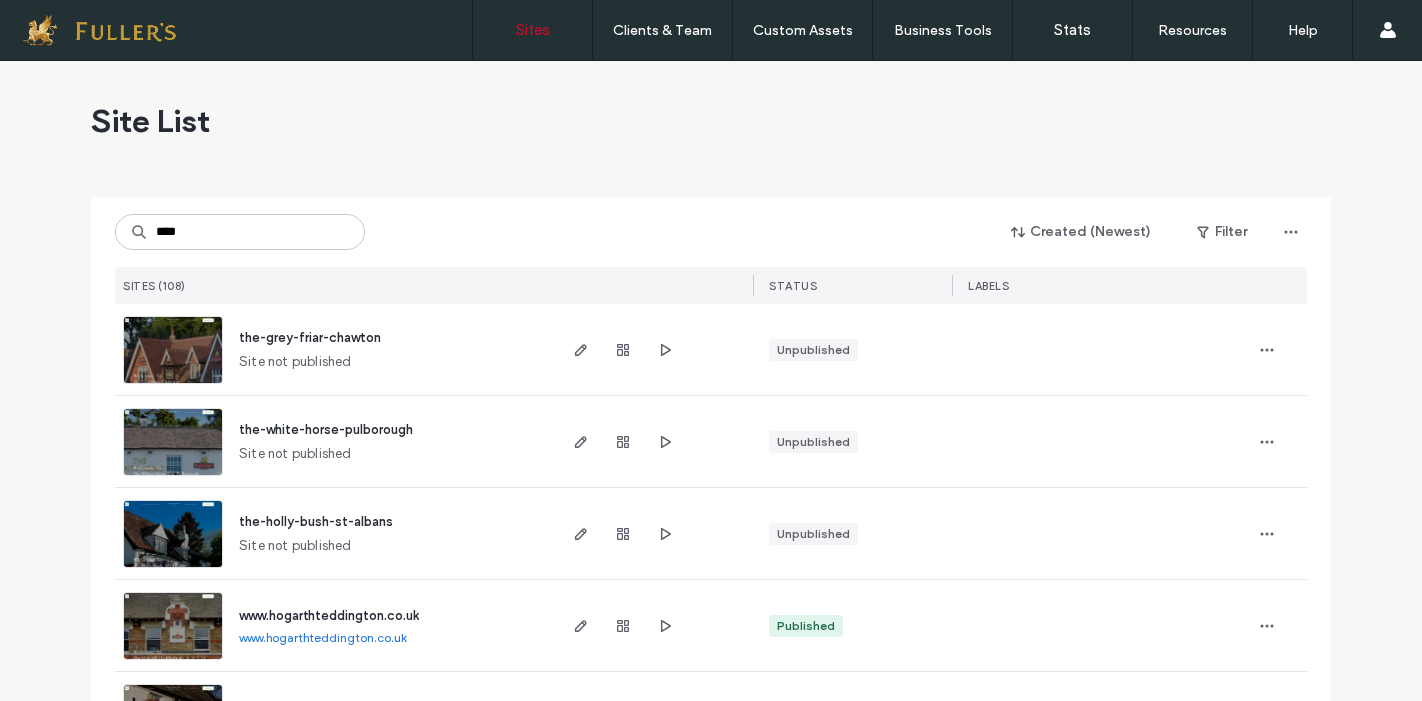 scroll, scrollTop: 0, scrollLeft: 0, axis: both 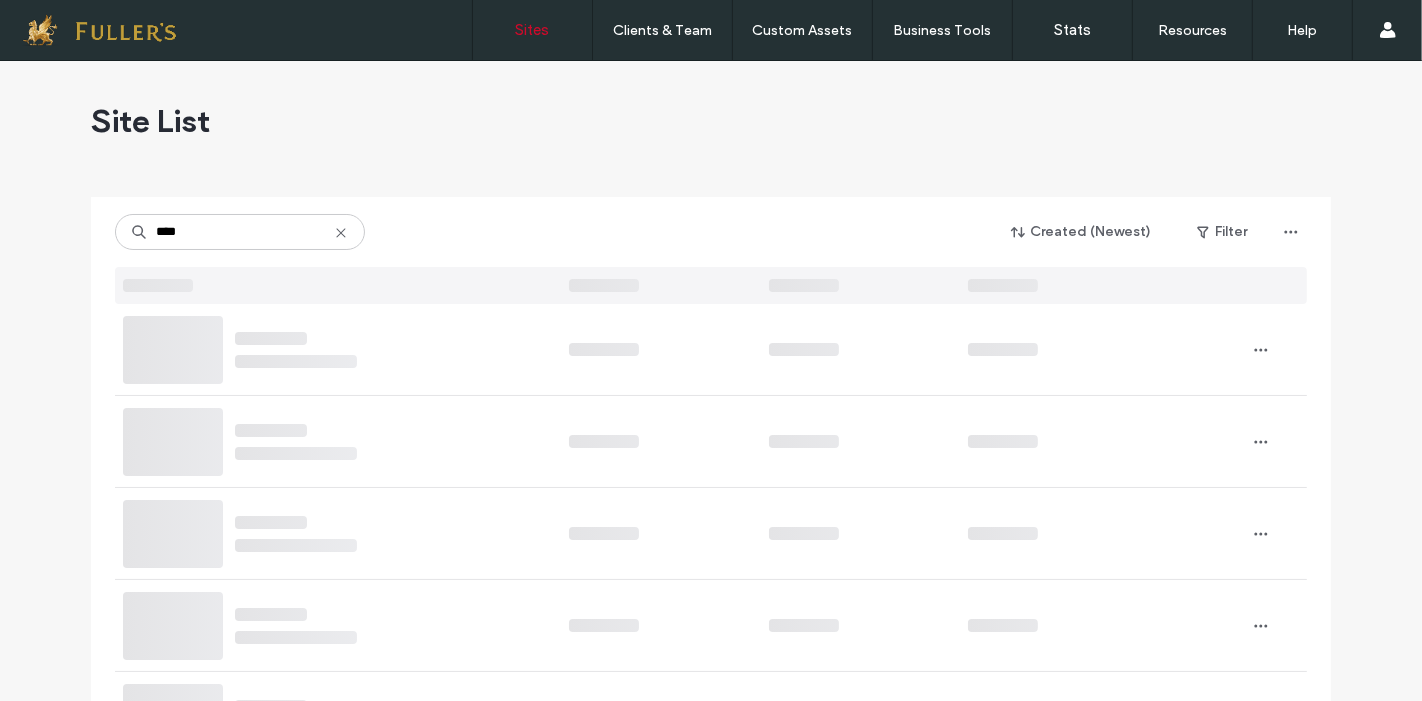 type on "****" 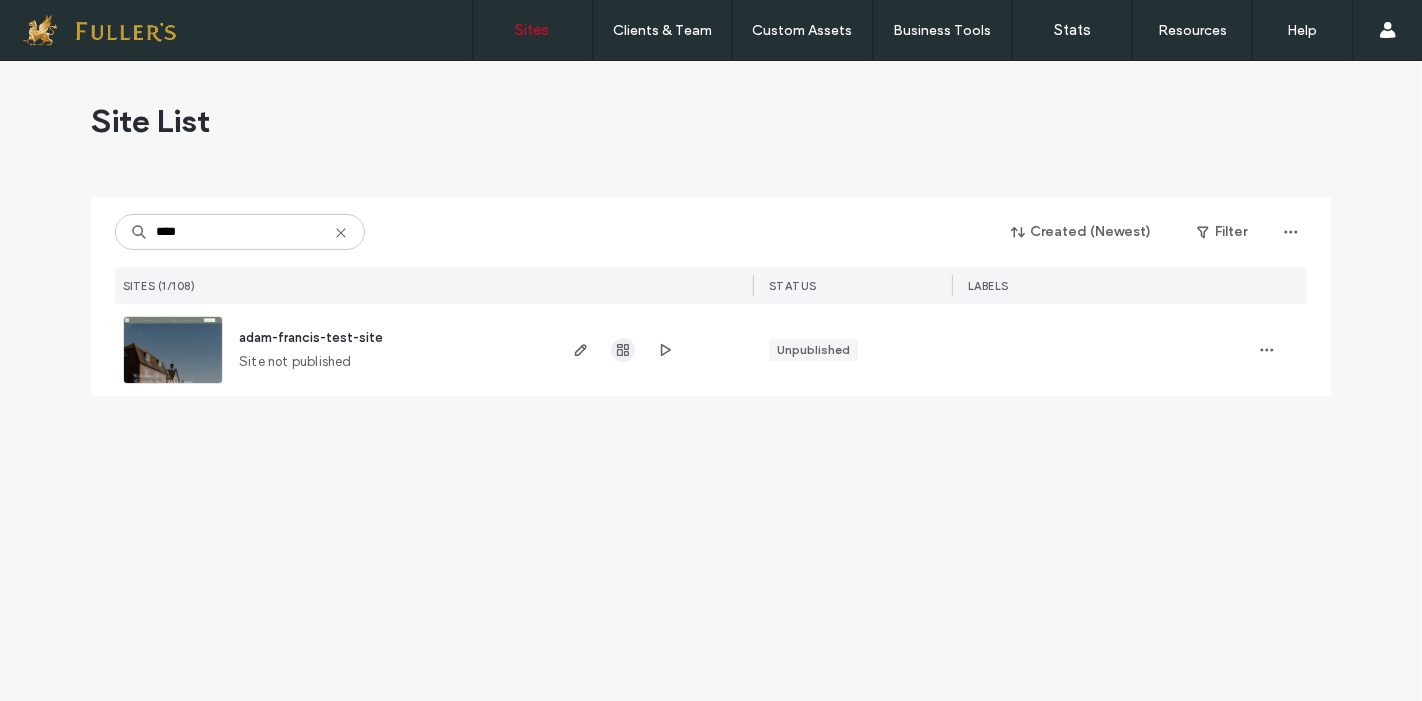 click 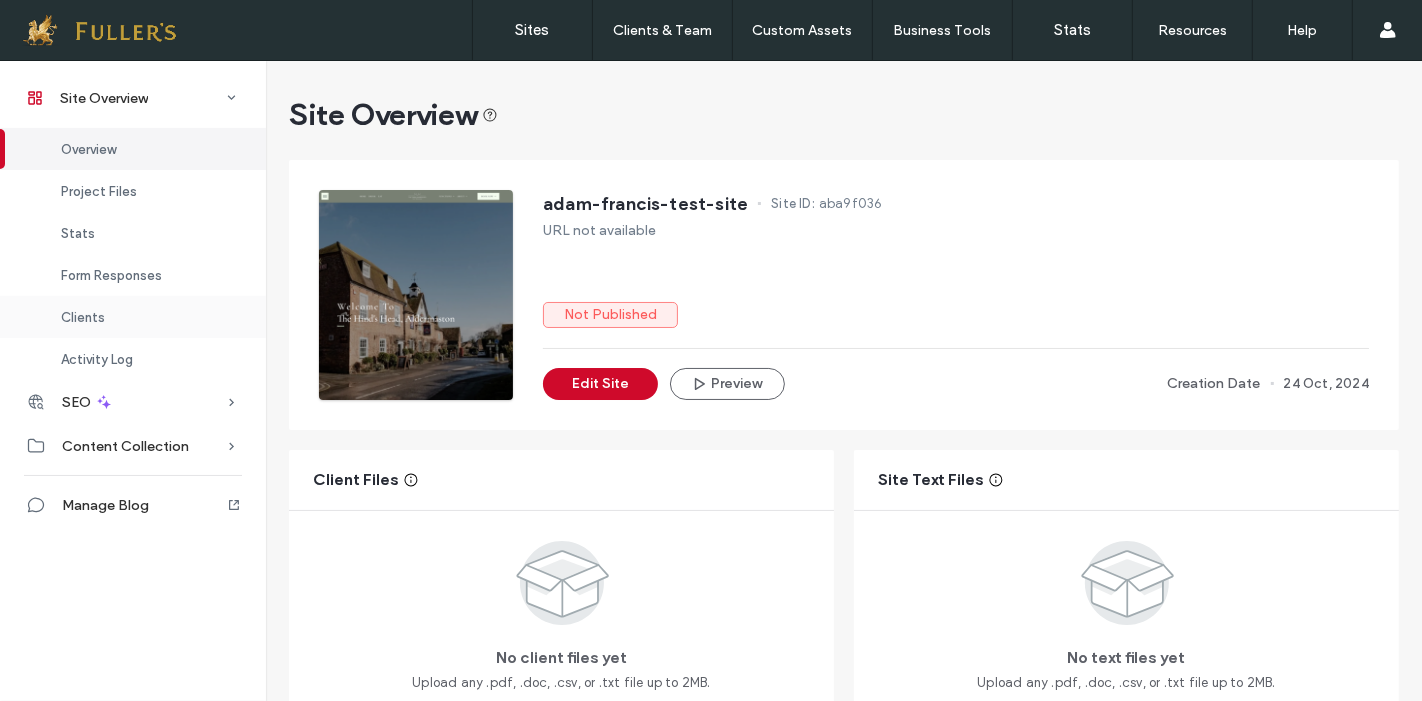 click on "Clients" at bounding box center (133, 317) 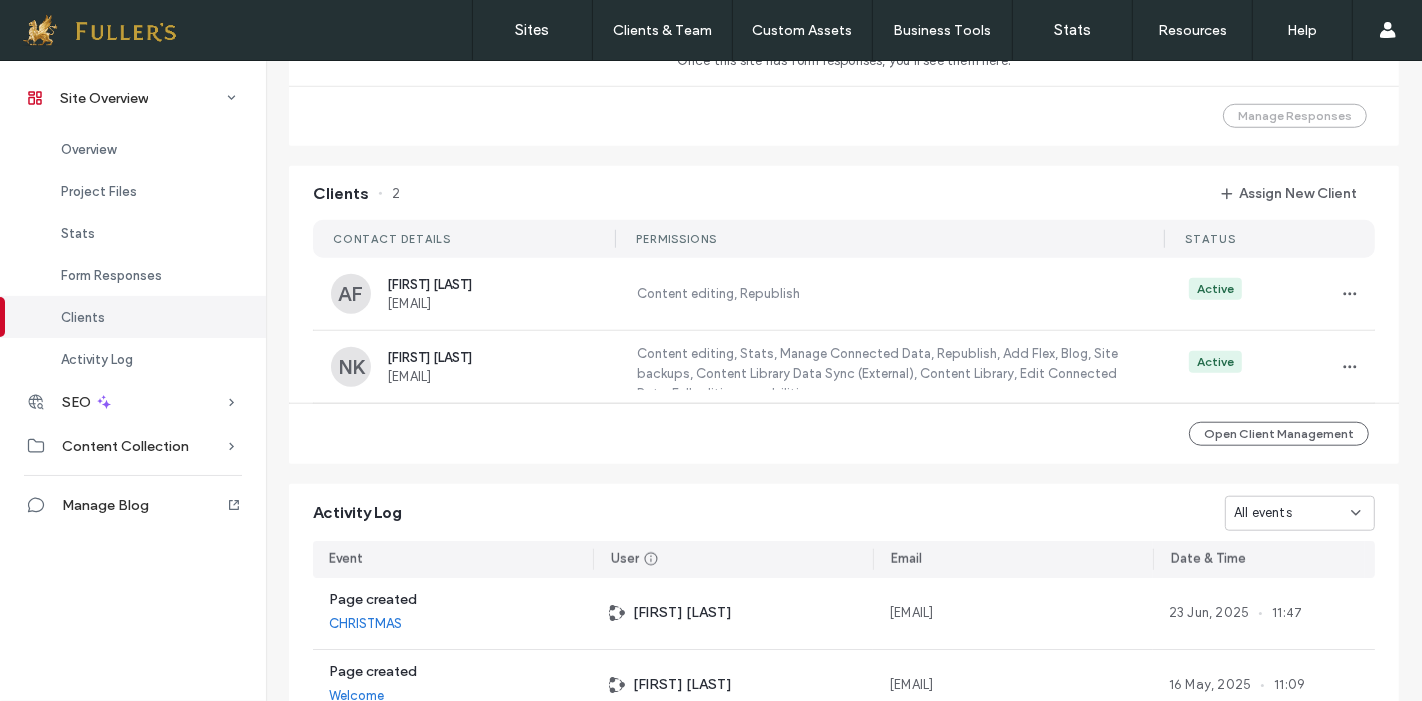 scroll, scrollTop: 1842, scrollLeft: 0, axis: vertical 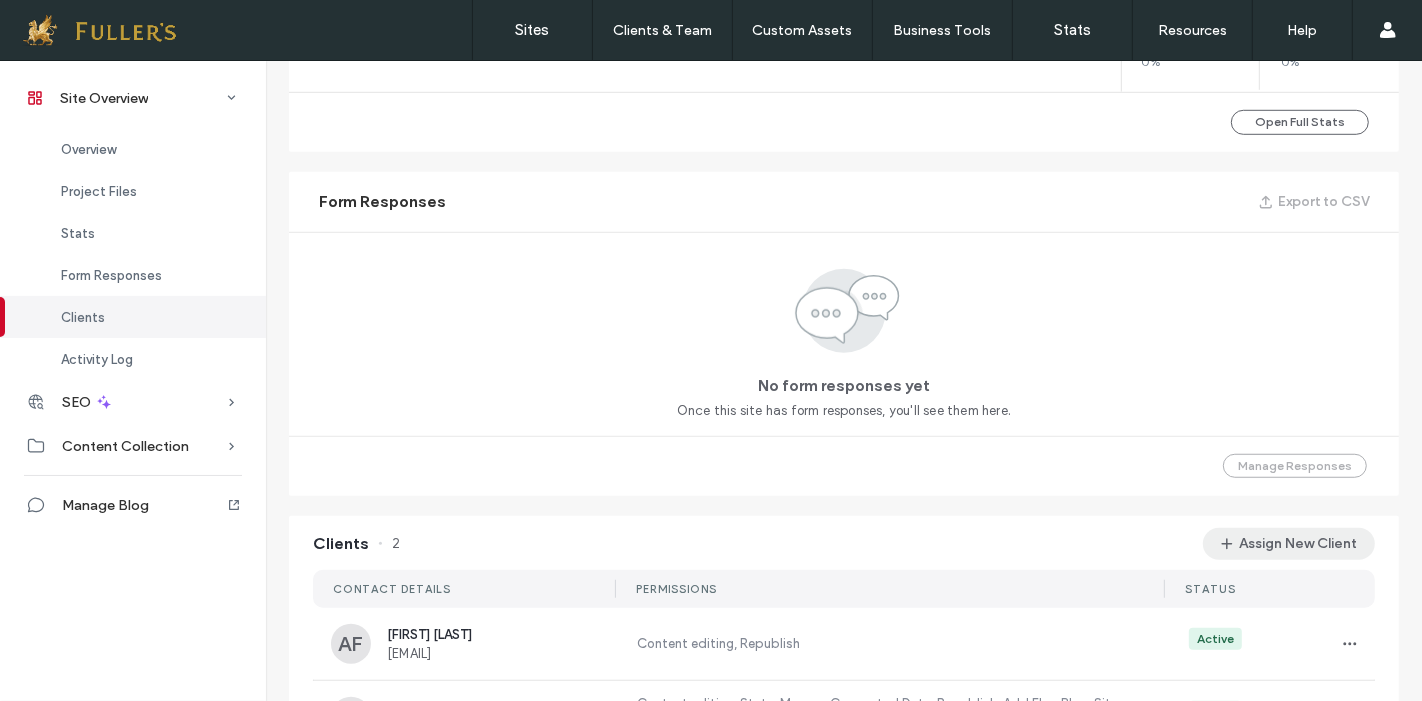 click on "Assign New Client" at bounding box center [1289, 544] 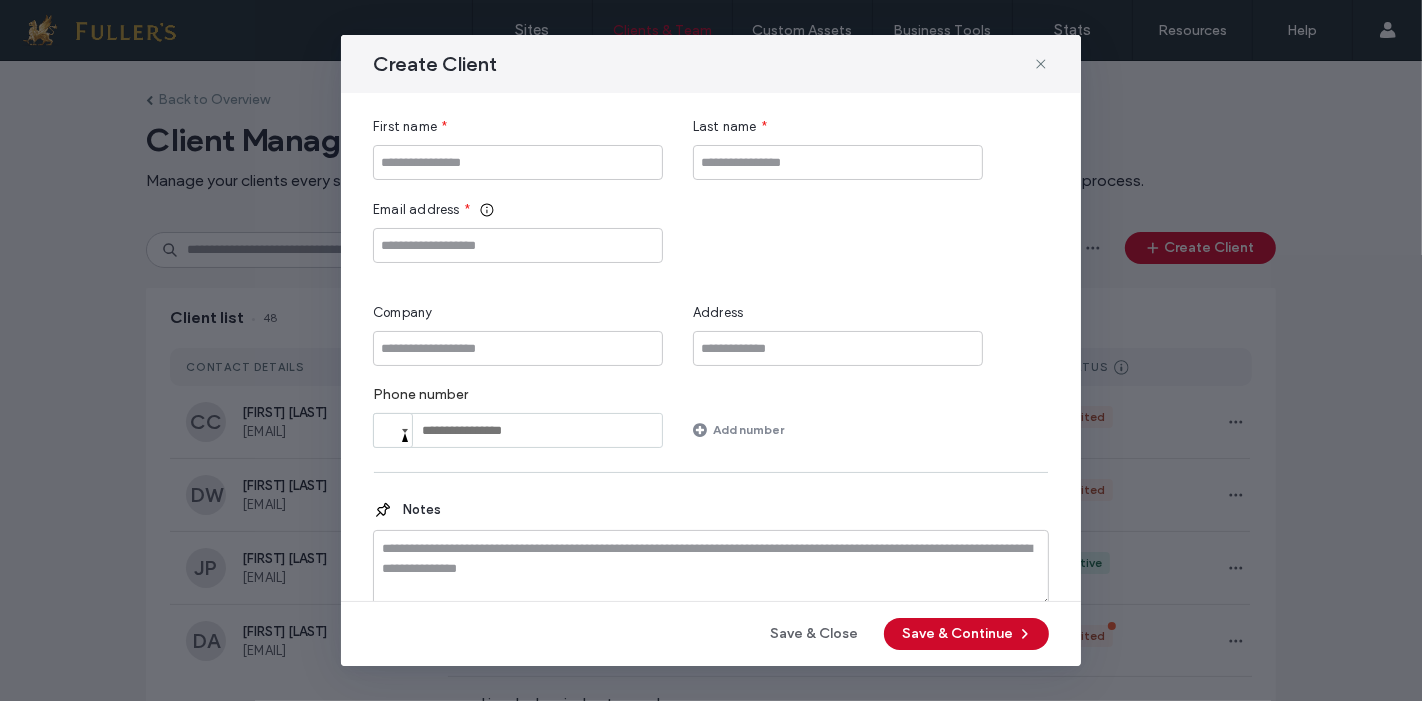 click 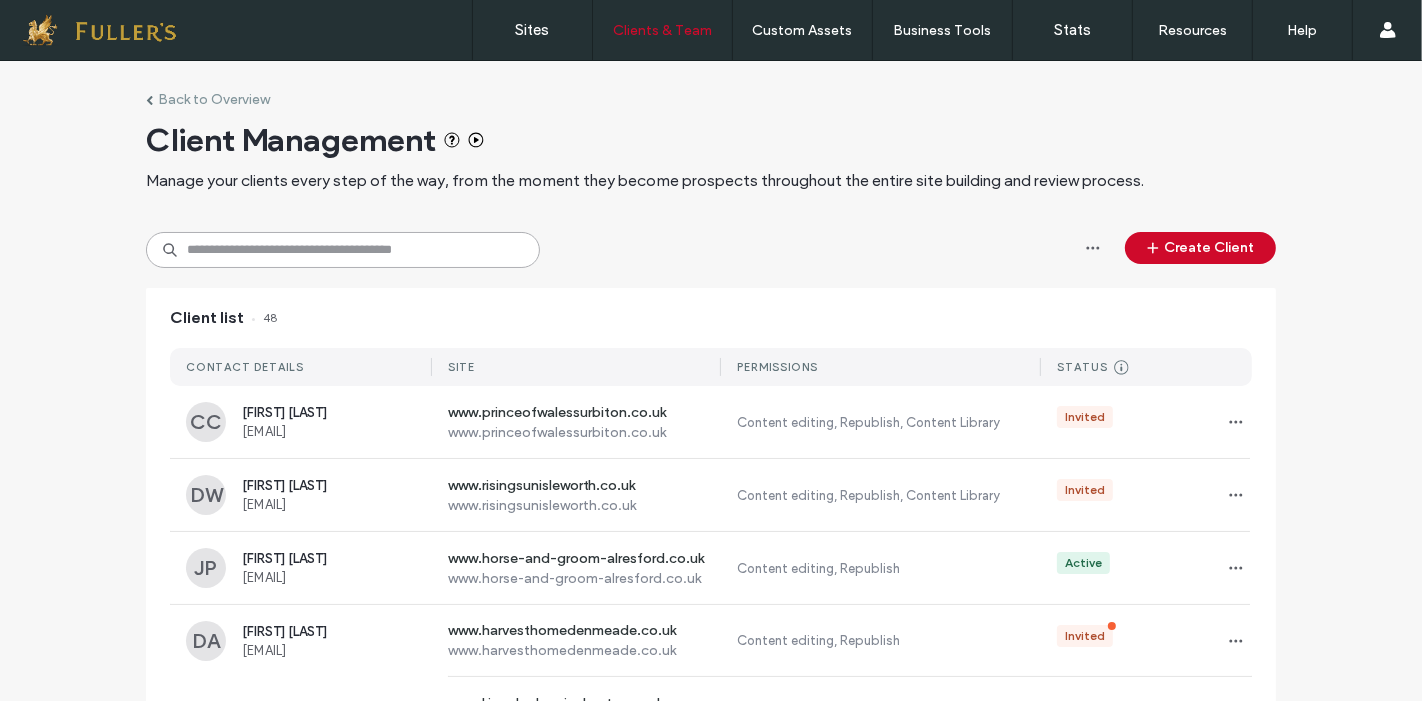 click at bounding box center (343, 250) 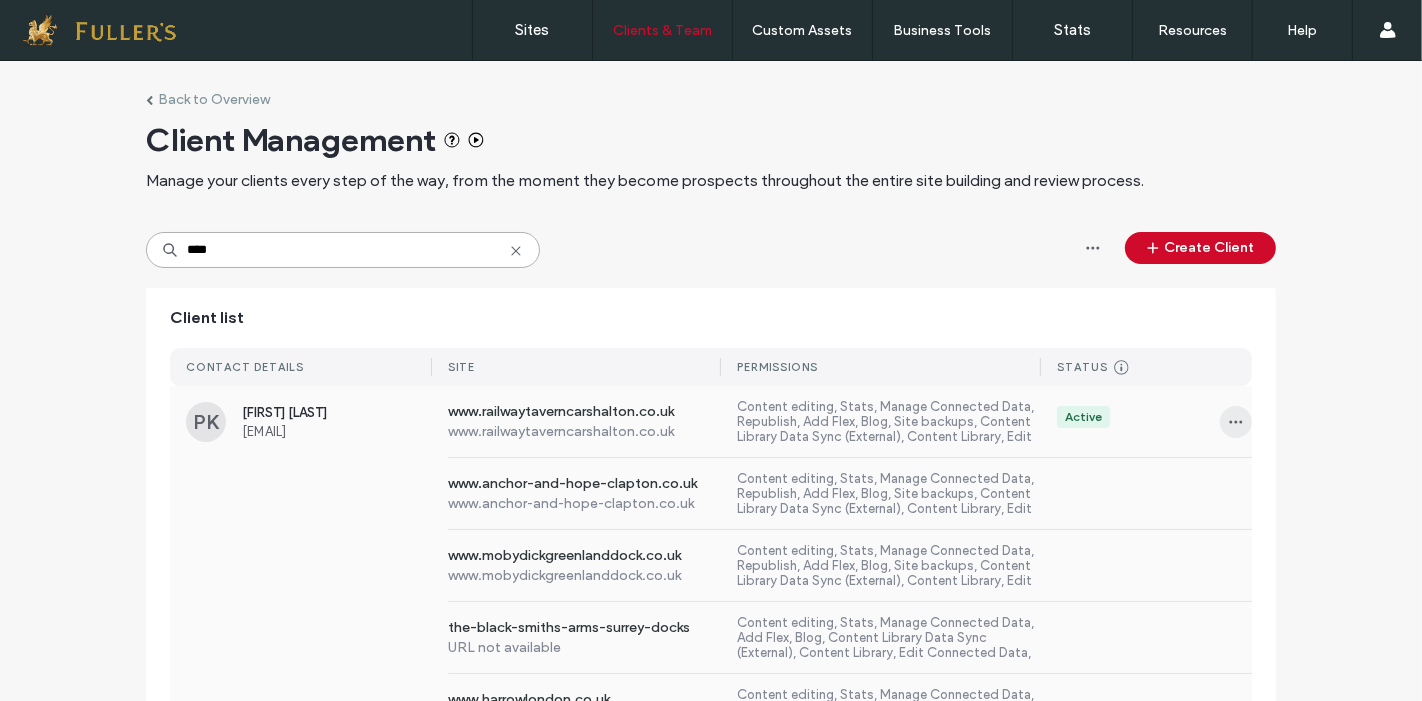 type on "****" 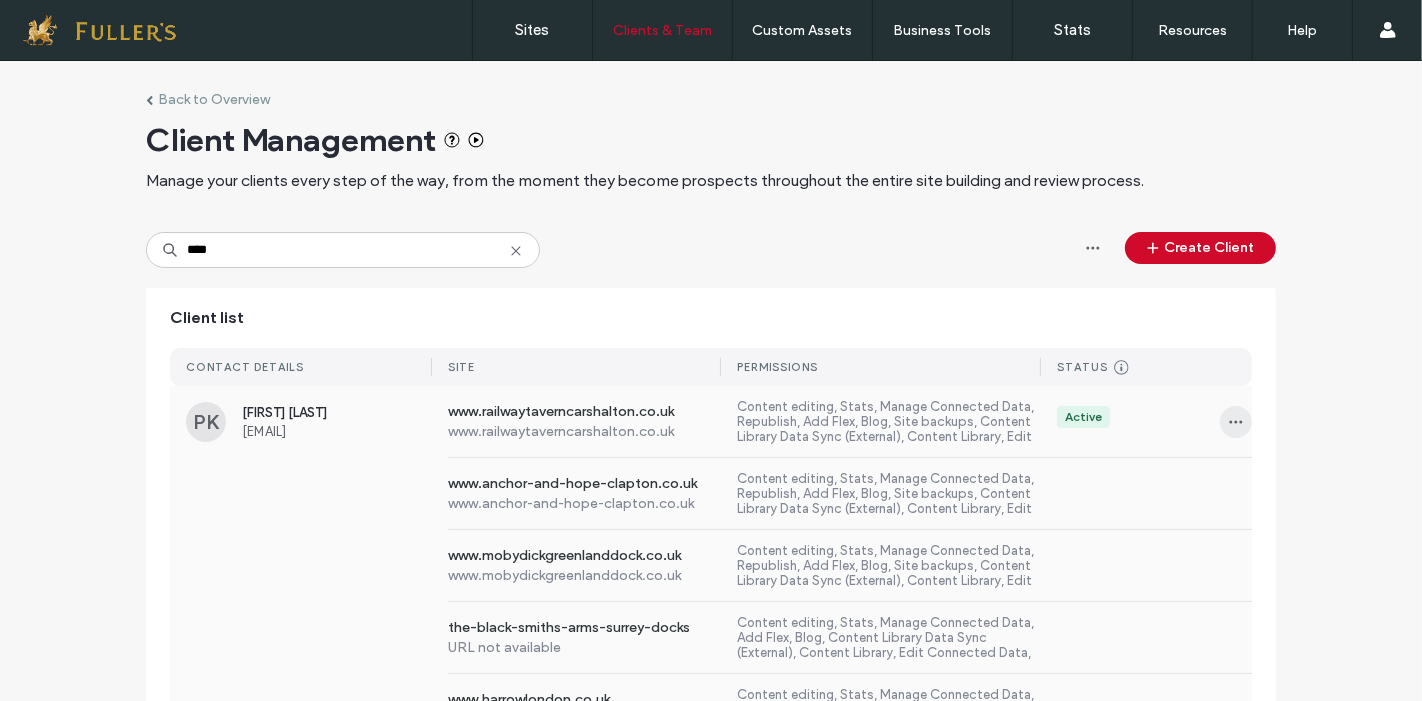 click at bounding box center (1236, 422) 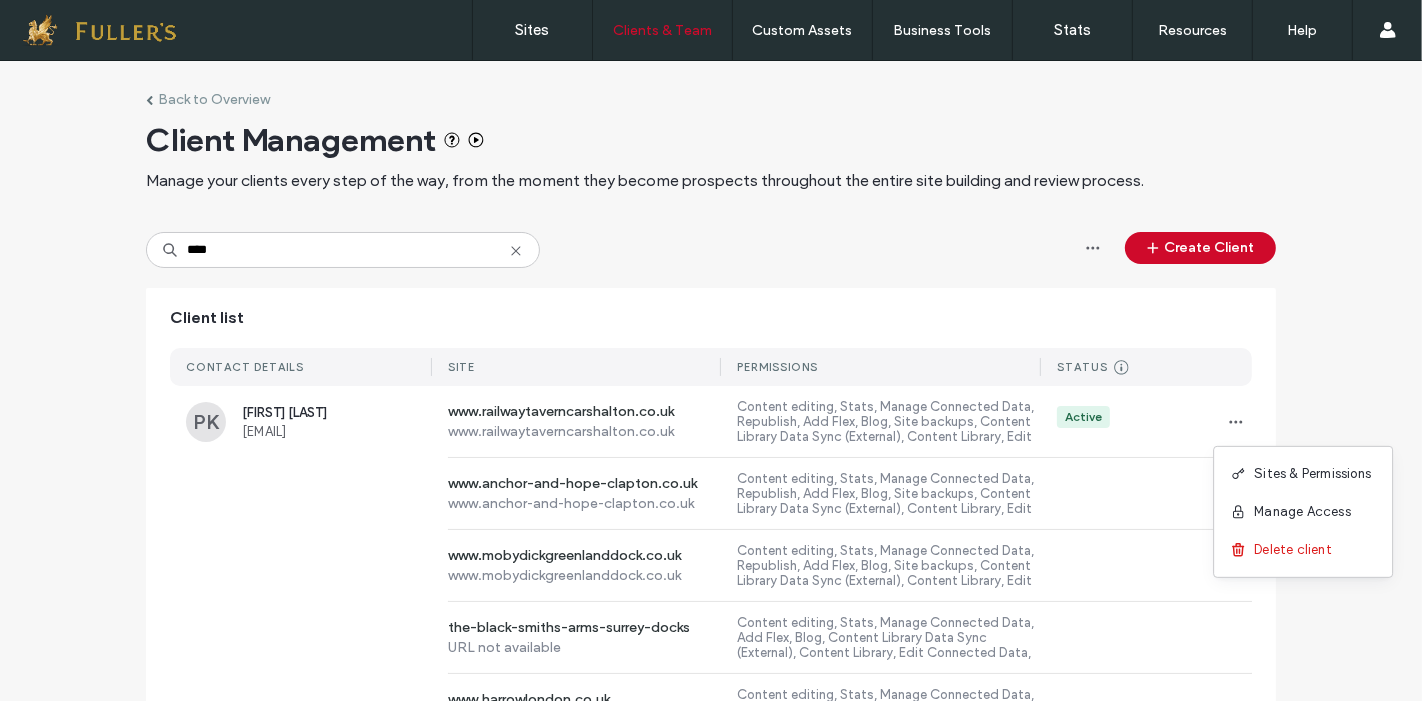 drag, startPoint x: 1275, startPoint y: 471, endPoint x: 1221, endPoint y: 481, distance: 54.91812 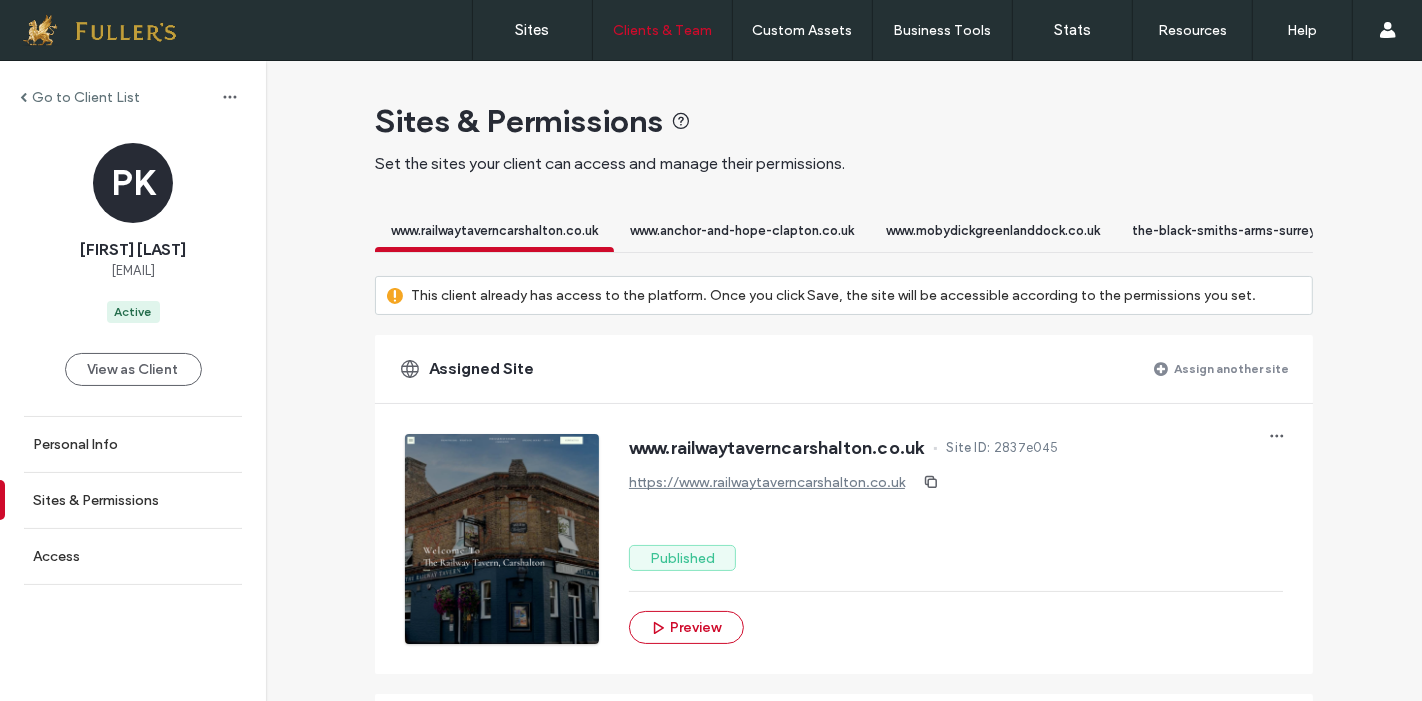 click on "Assign another site" at bounding box center (1231, 368) 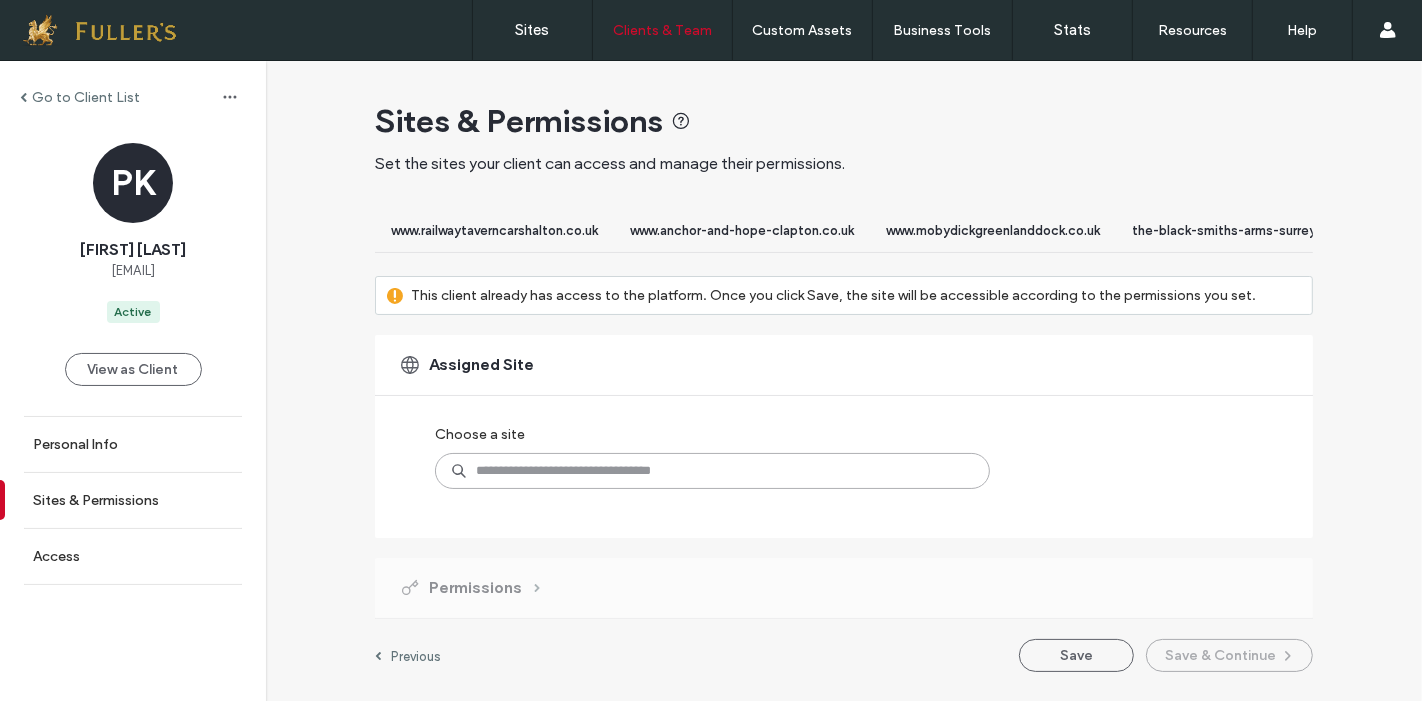 click at bounding box center (712, 471) 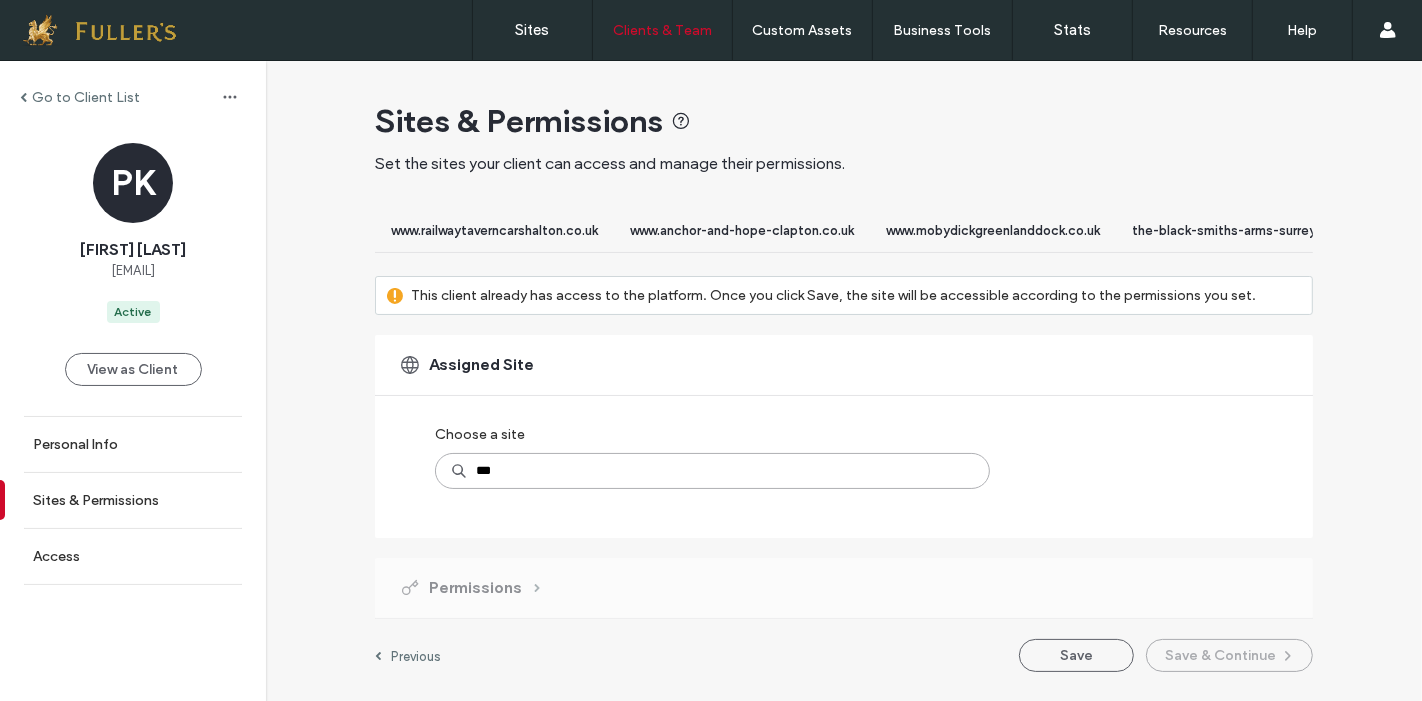 type on "****" 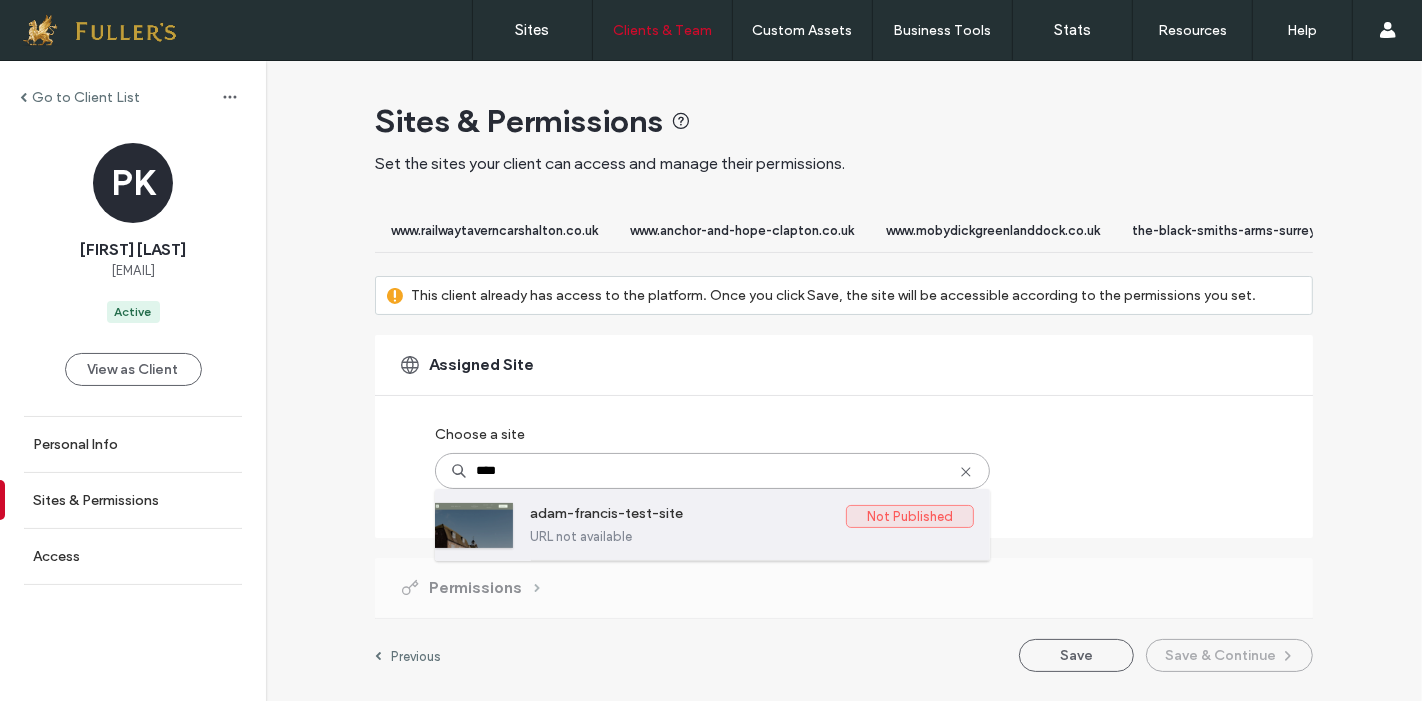 click on "adam-francis-test-site" at bounding box center [688, 517] 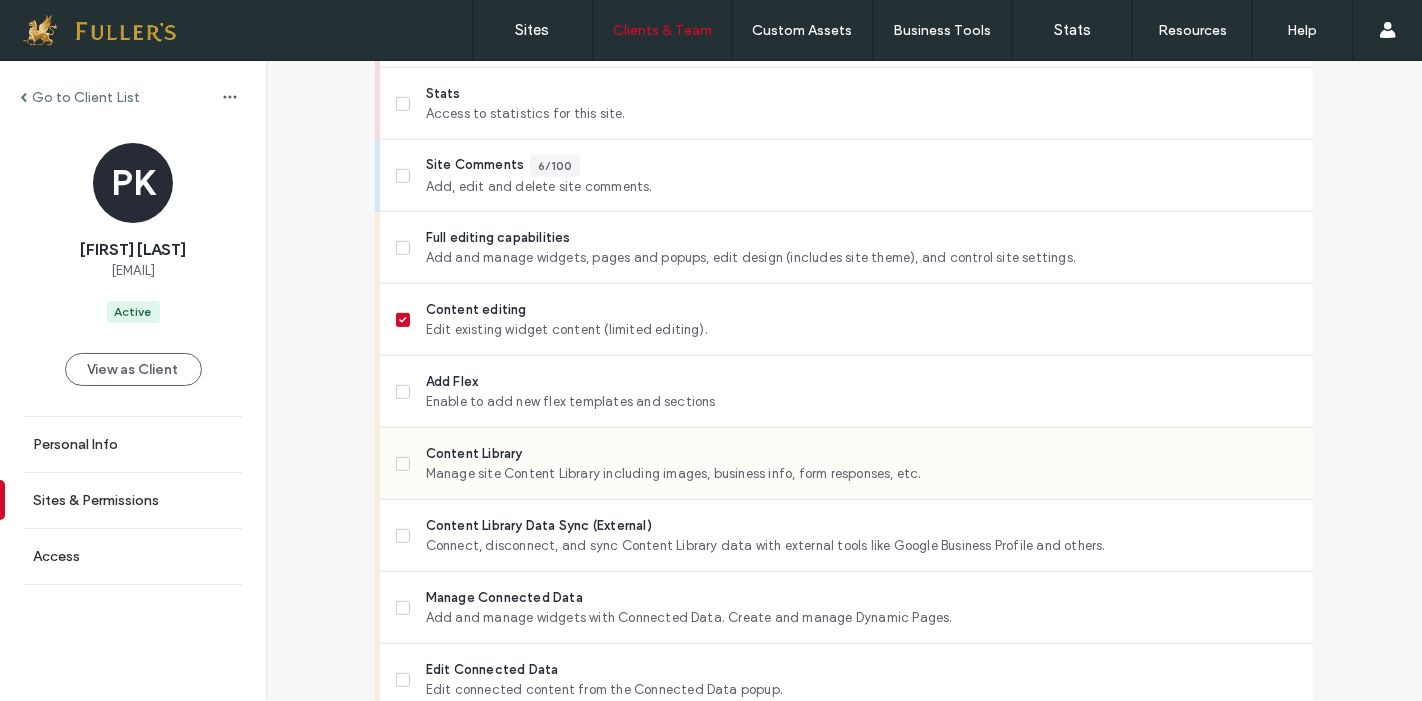 scroll, scrollTop: 777, scrollLeft: 0, axis: vertical 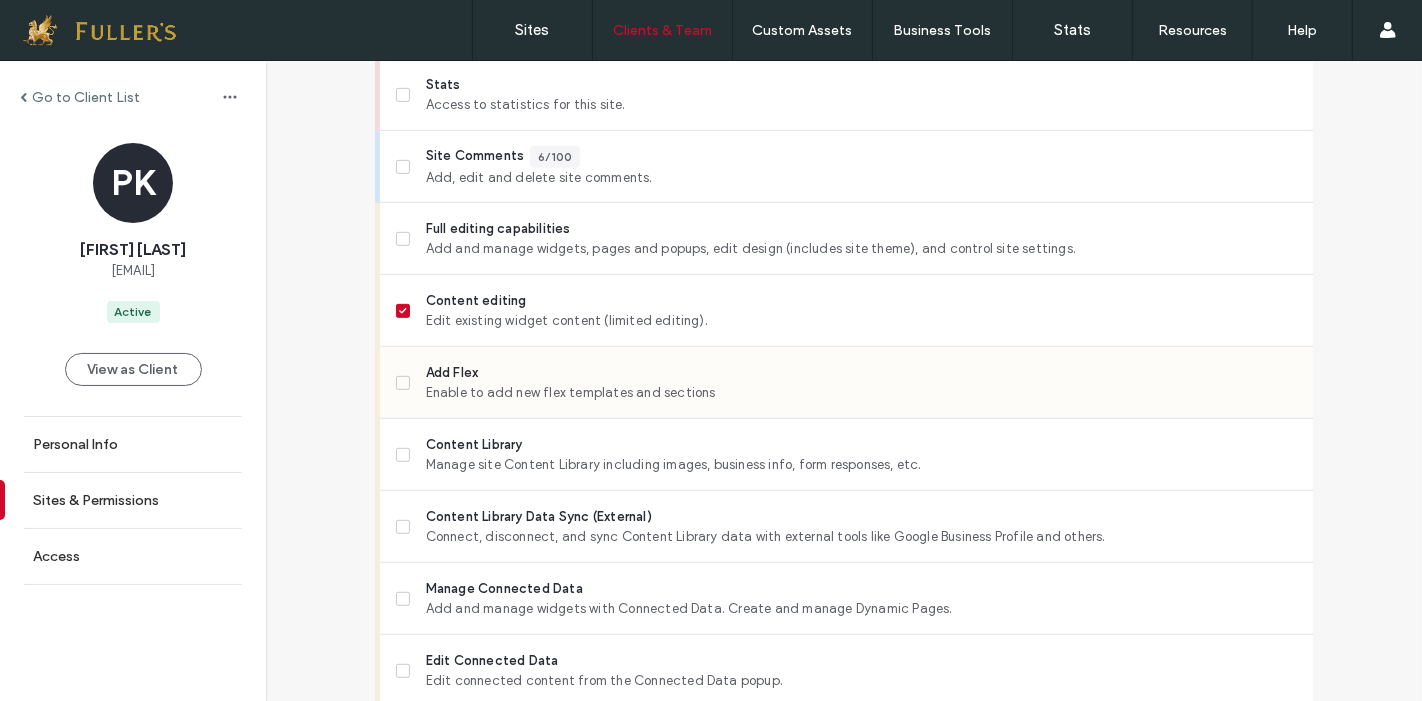 drag, startPoint x: 395, startPoint y: 320, endPoint x: 416, endPoint y: 412, distance: 94.36631 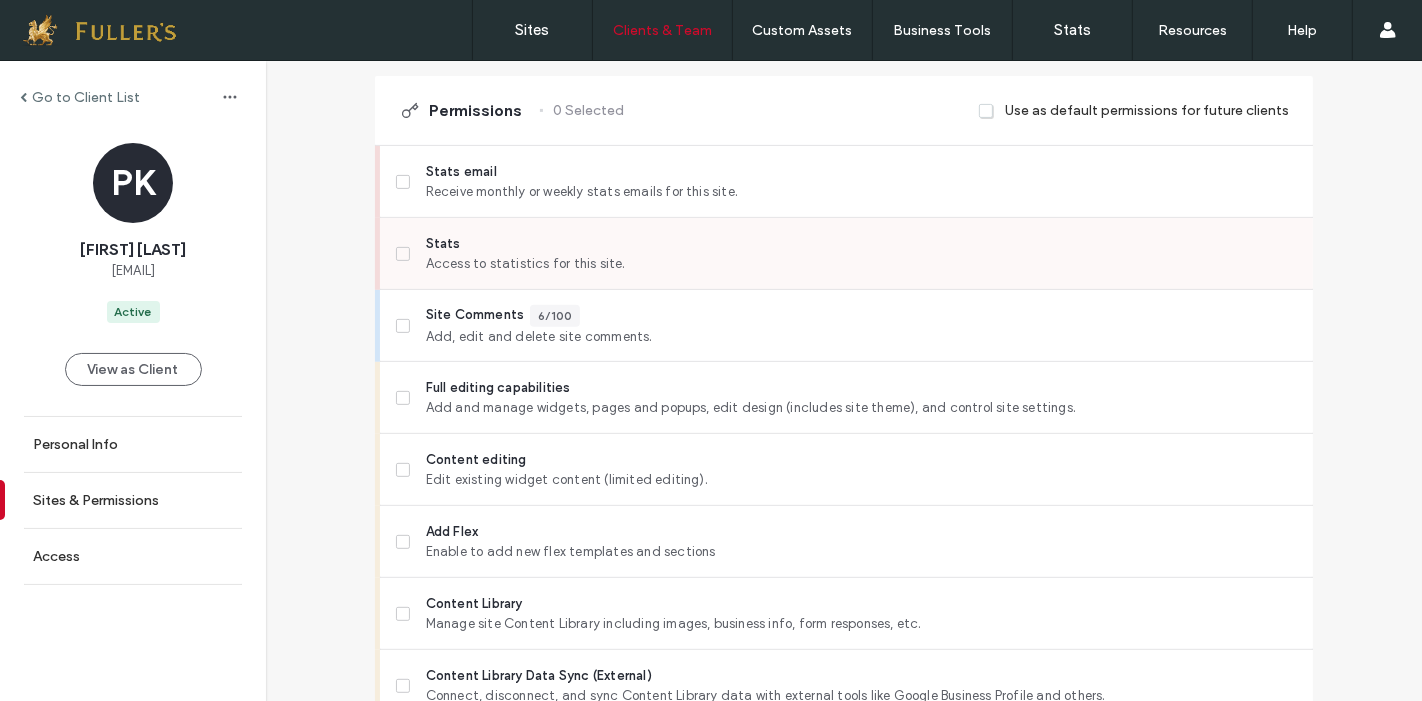 scroll, scrollTop: 434, scrollLeft: 0, axis: vertical 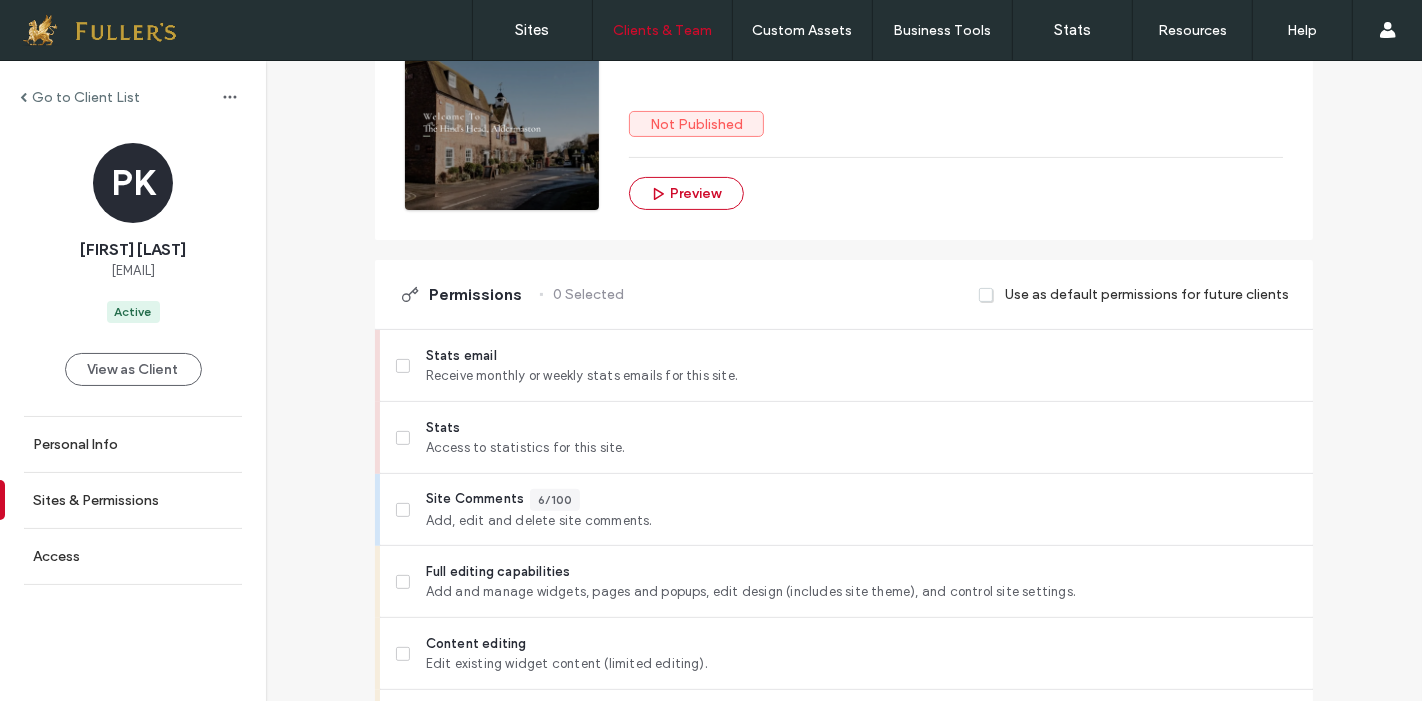 click at bounding box center [987, 295] 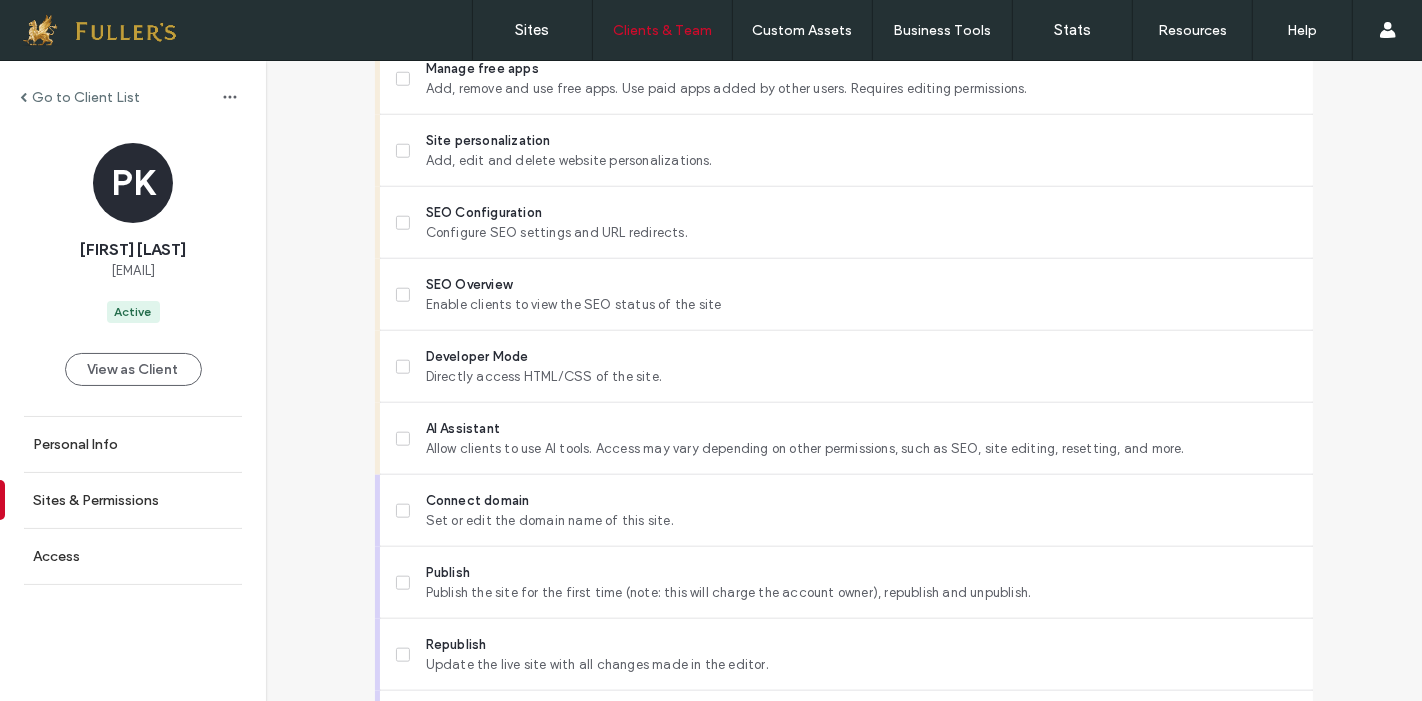 scroll, scrollTop: 1879, scrollLeft: 0, axis: vertical 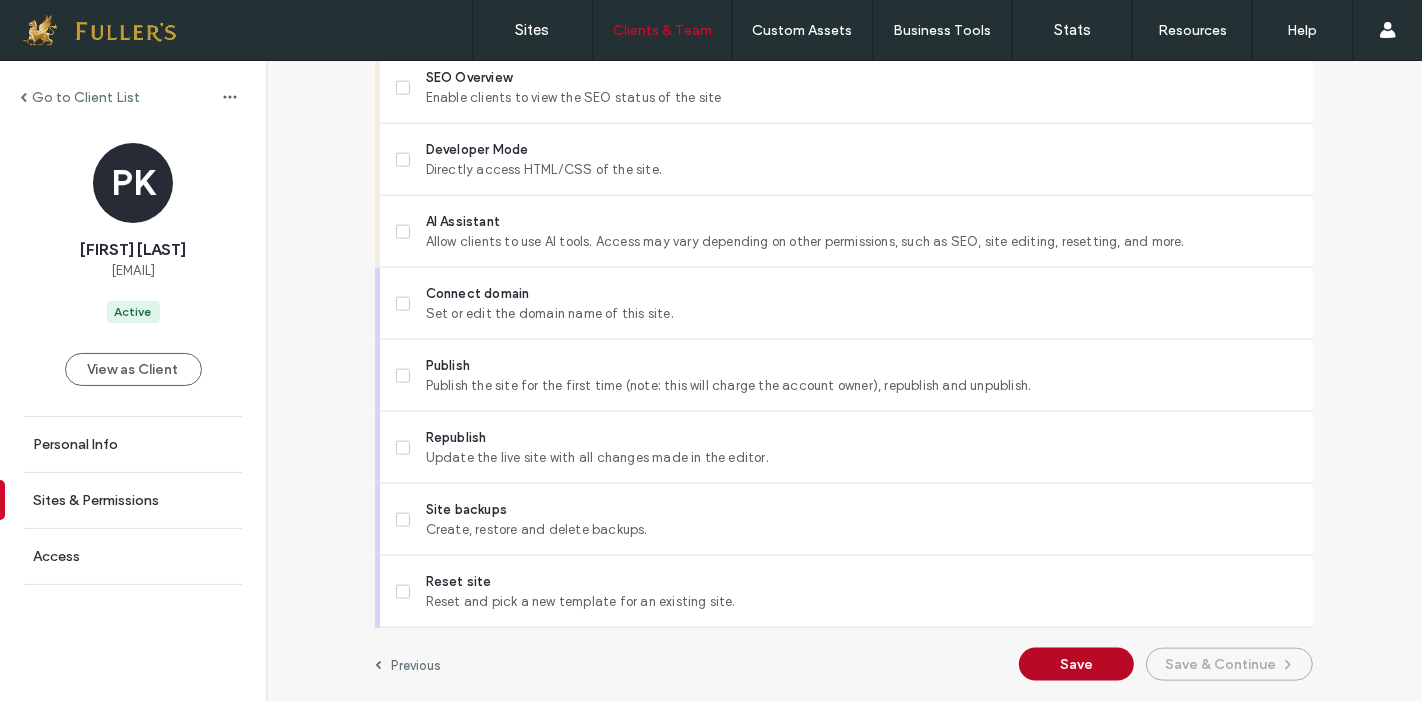 click on "Save" at bounding box center (1076, 664) 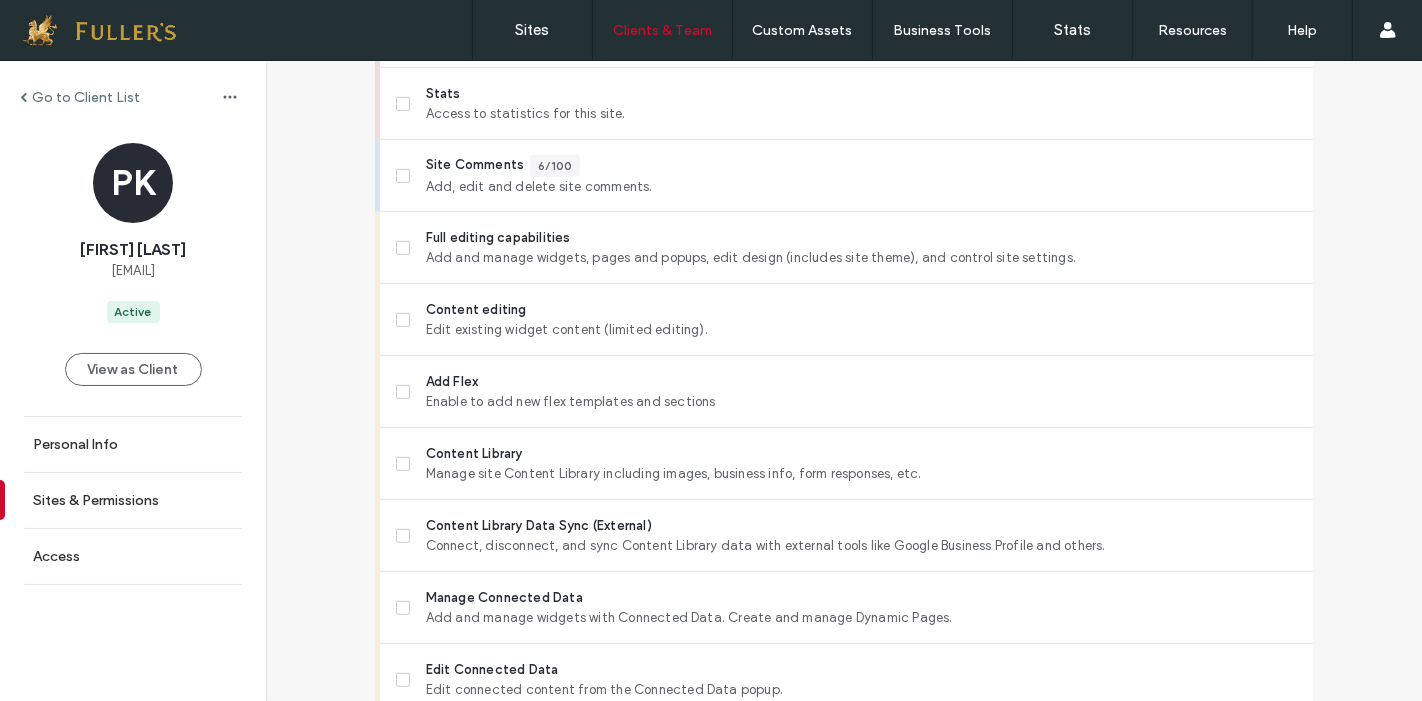 scroll, scrollTop: 212, scrollLeft: 0, axis: vertical 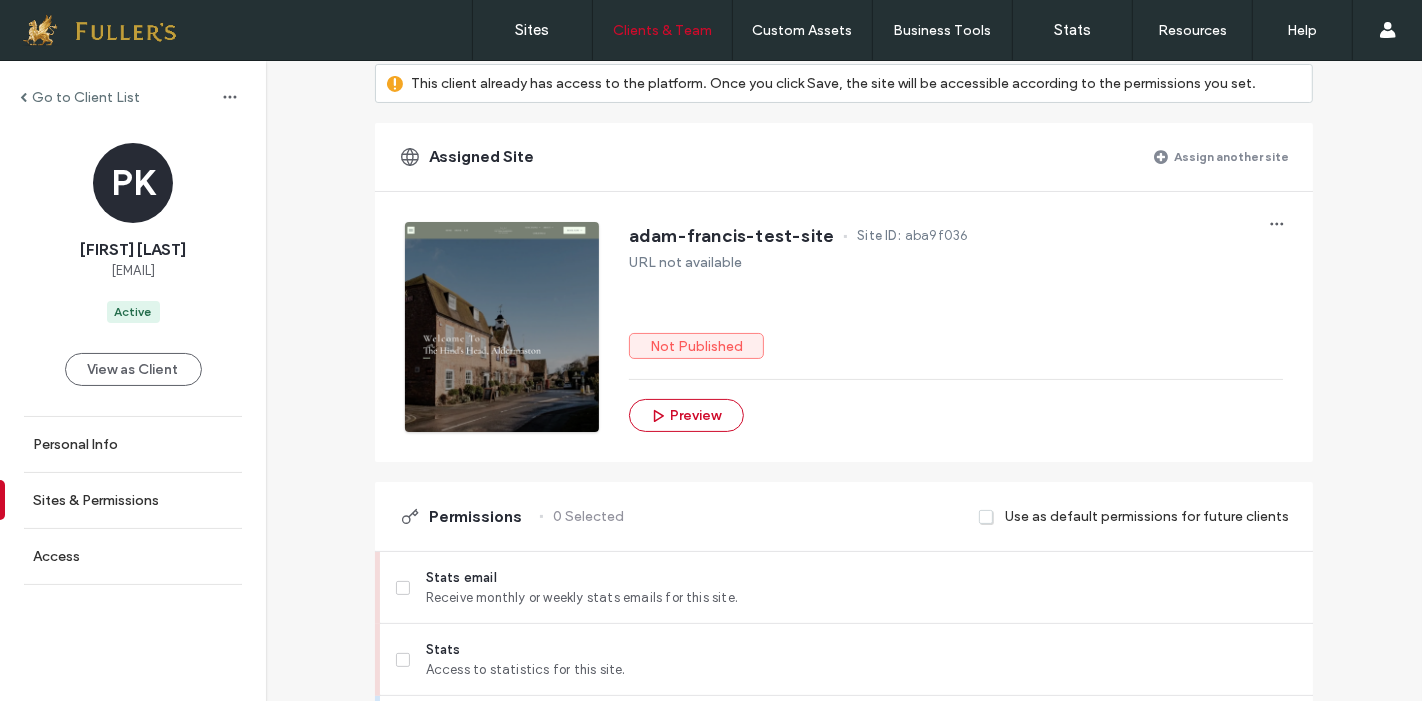 click on "Go to Client List" at bounding box center [86, 97] 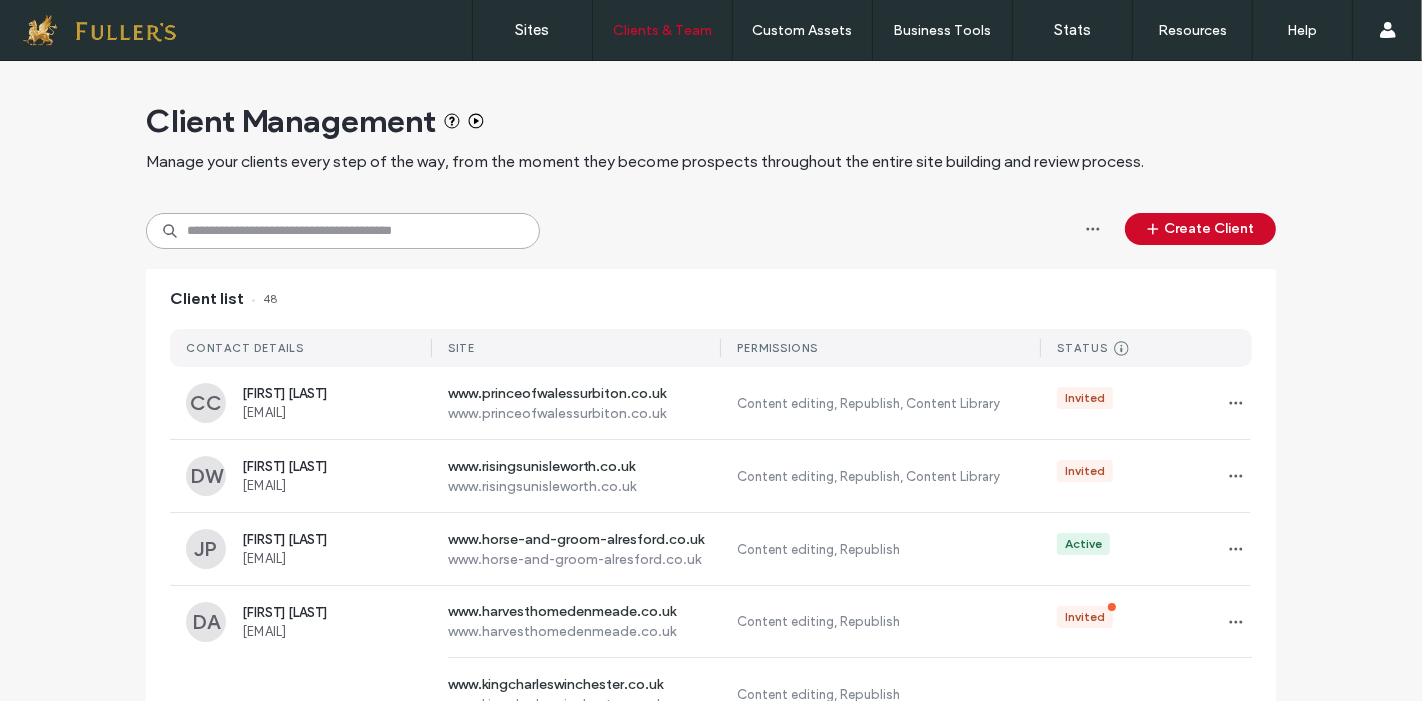 click at bounding box center (343, 231) 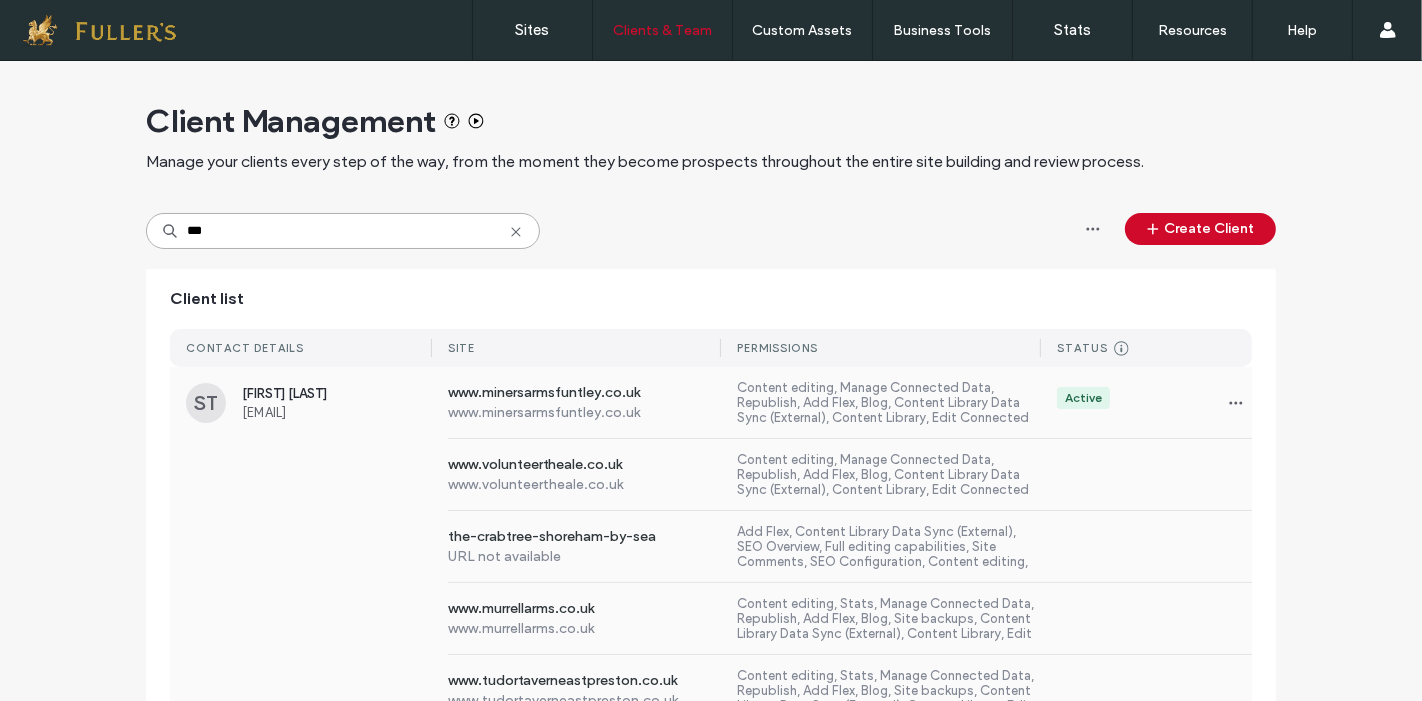 type on "***" 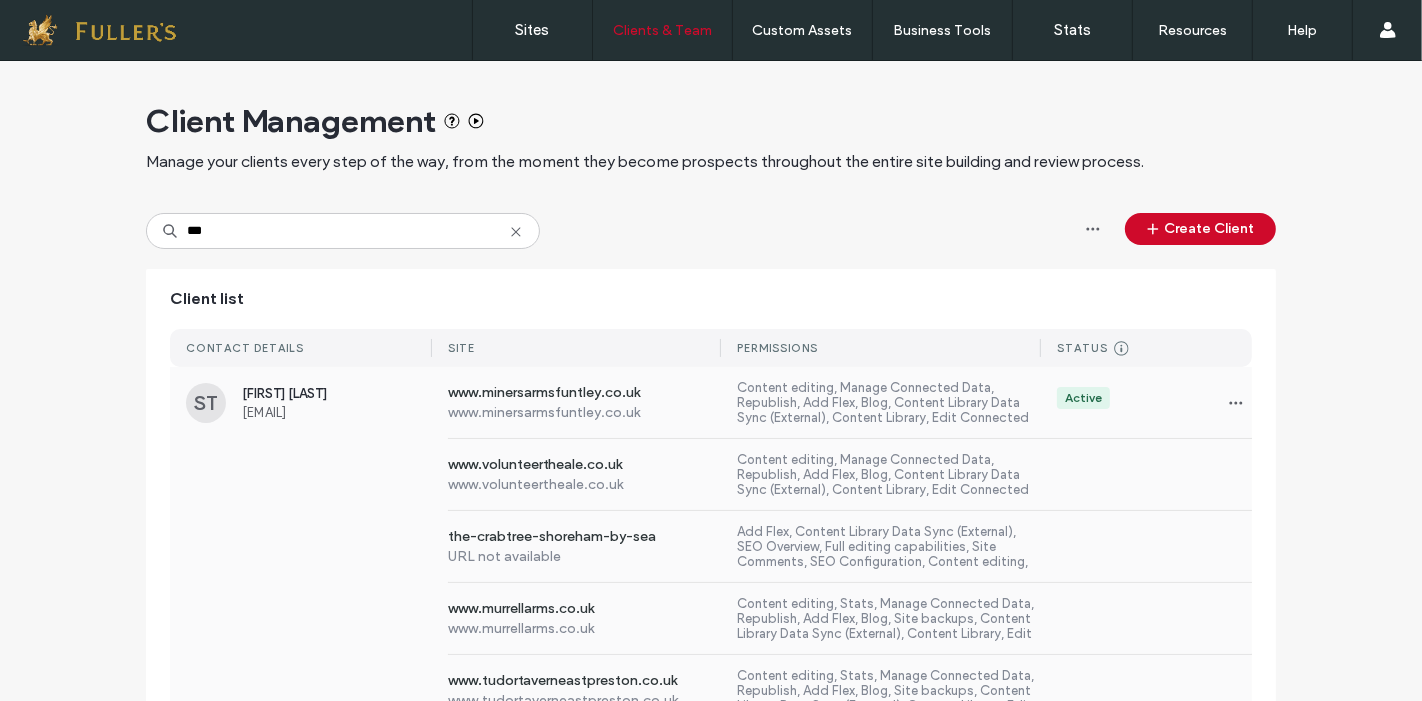 click on "ST" at bounding box center (206, 403) 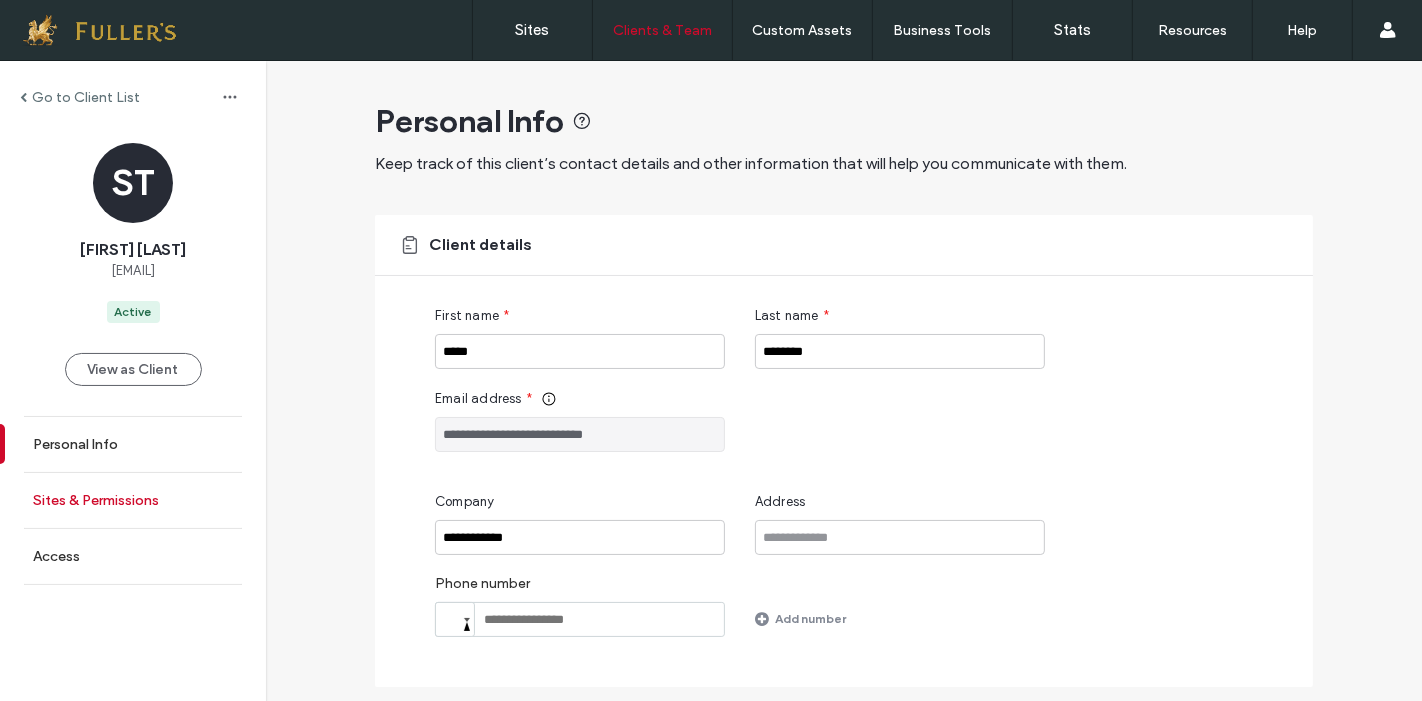 click on "Sites & Permissions" at bounding box center (96, 500) 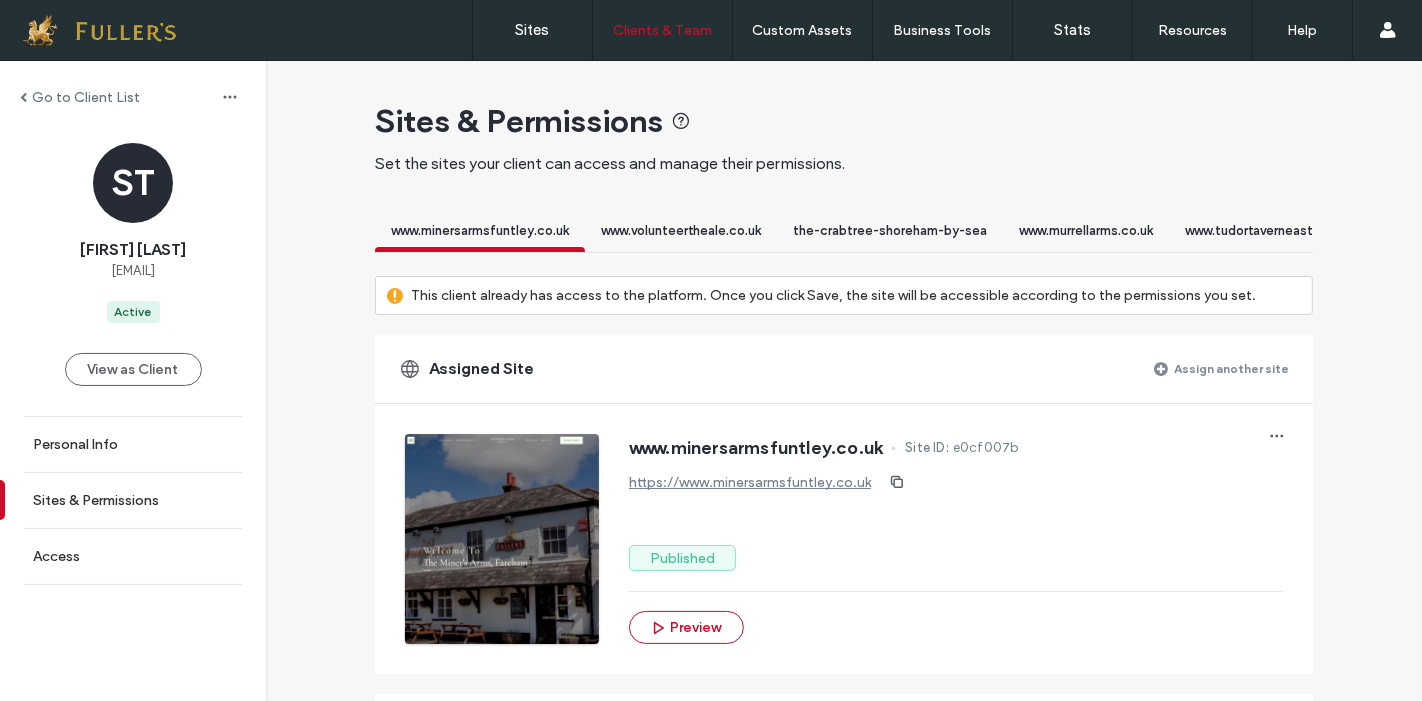 click on "Assign another site" at bounding box center (1231, 368) 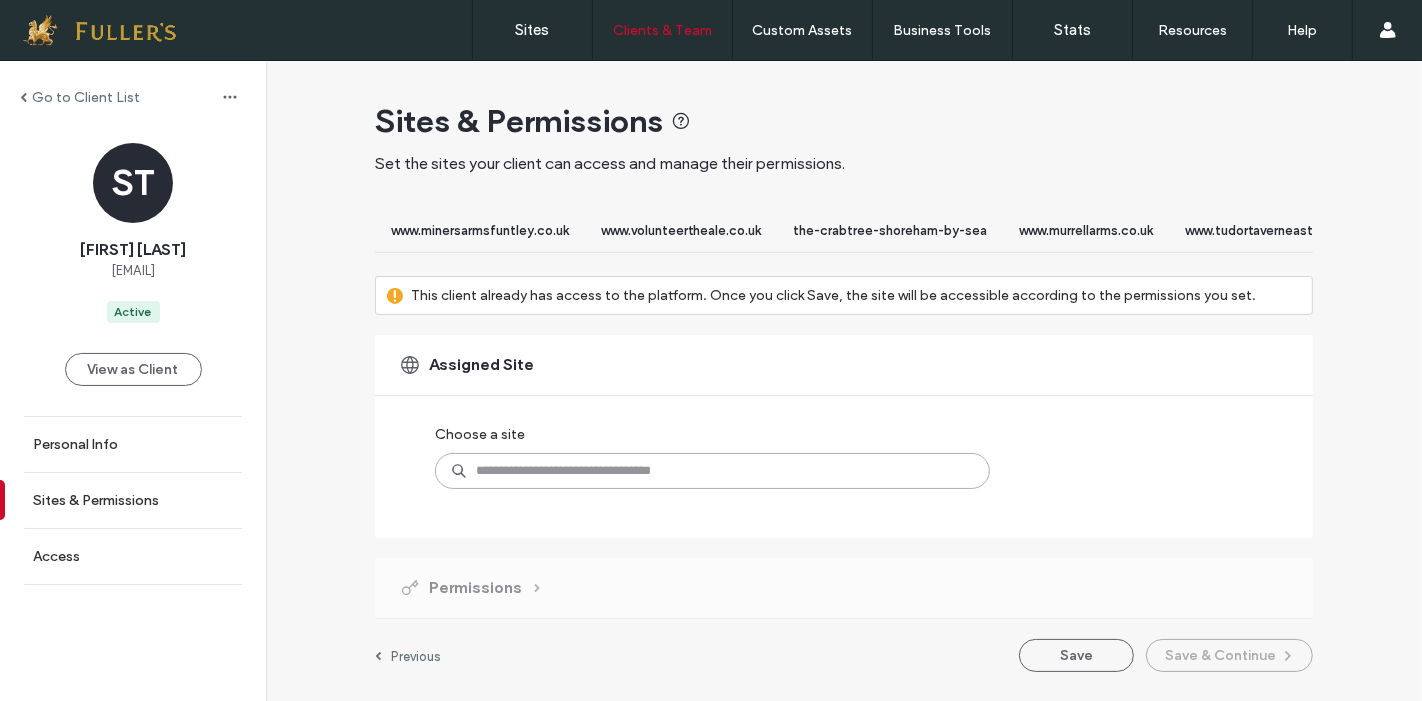 click at bounding box center [712, 471] 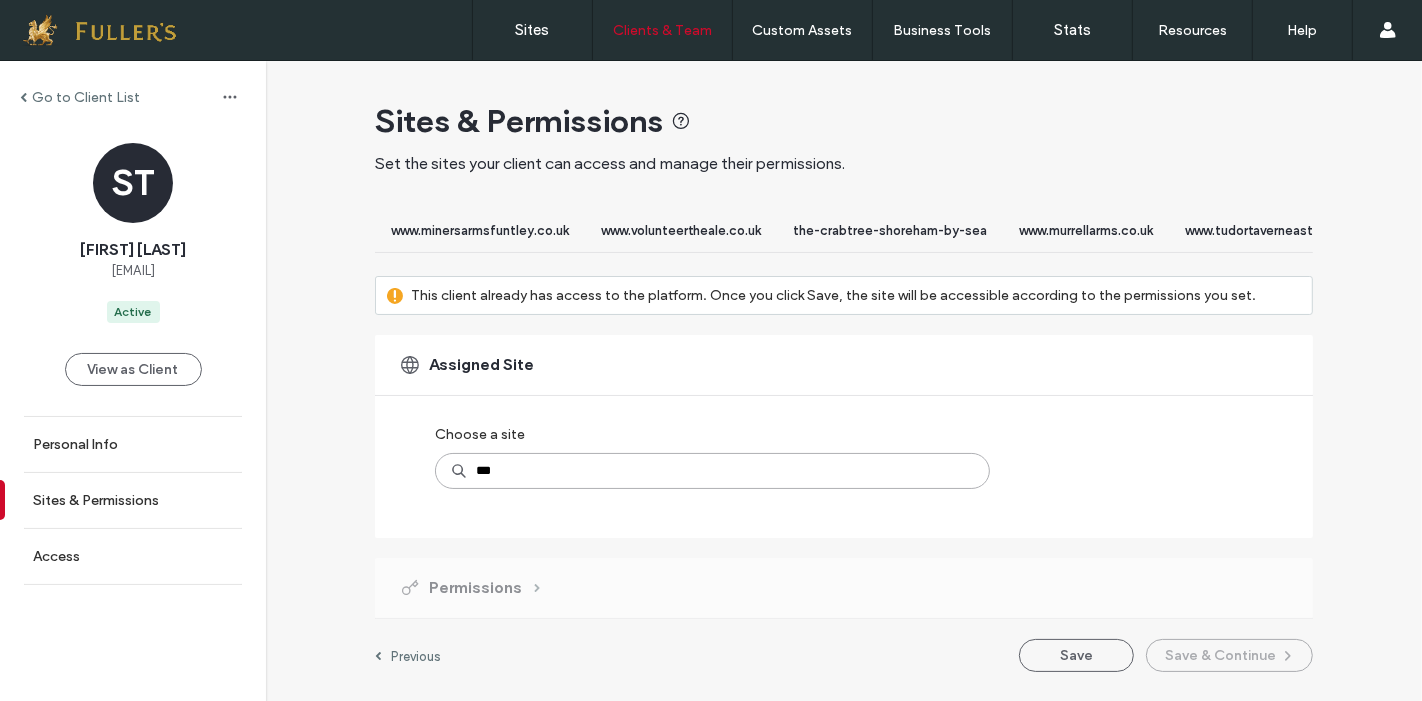 type on "****" 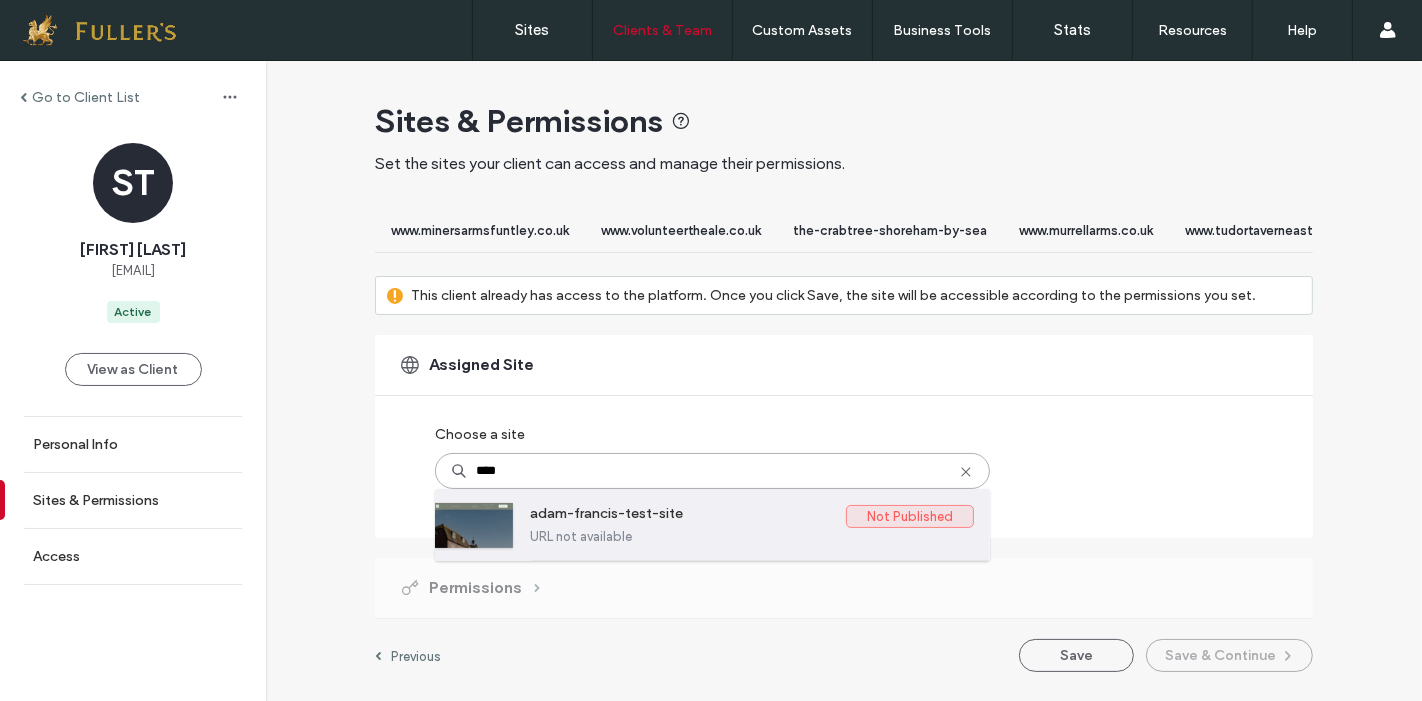 click on "adam-francis-test-site" at bounding box center [688, 517] 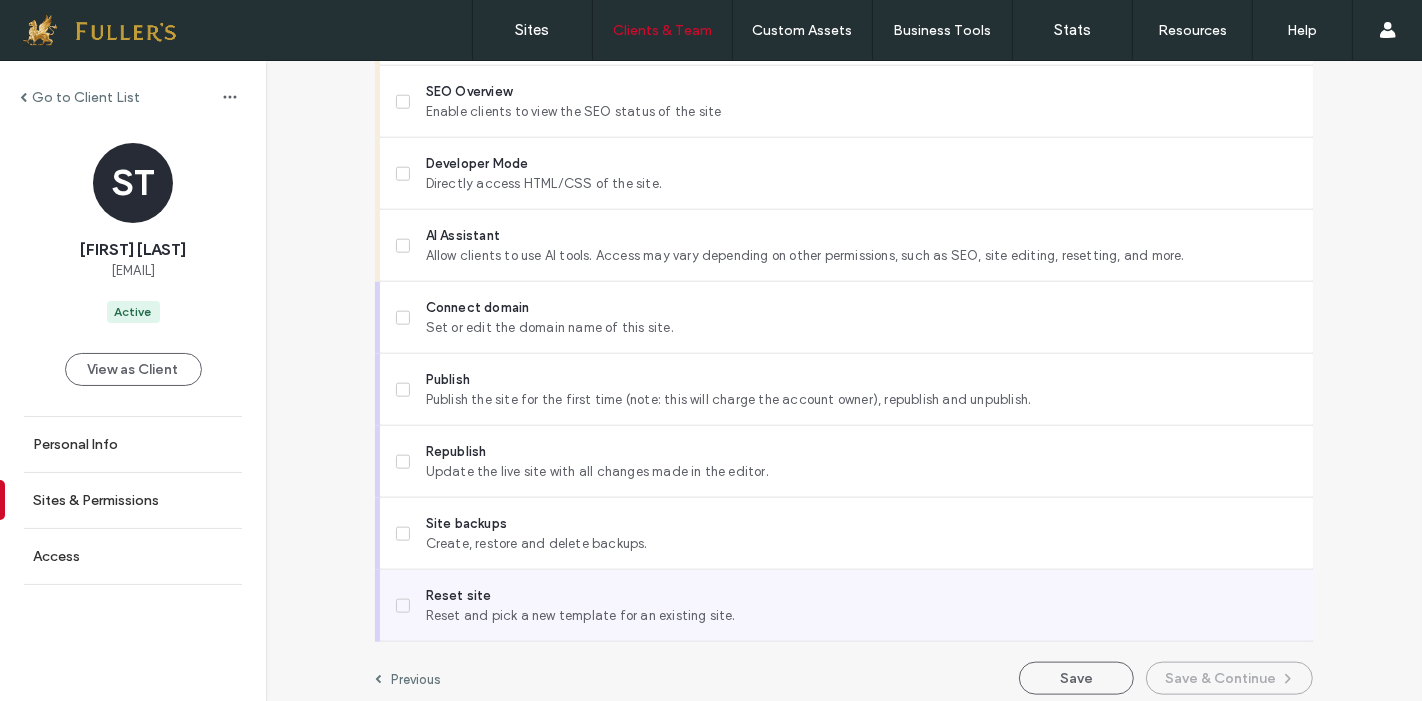scroll, scrollTop: 1879, scrollLeft: 0, axis: vertical 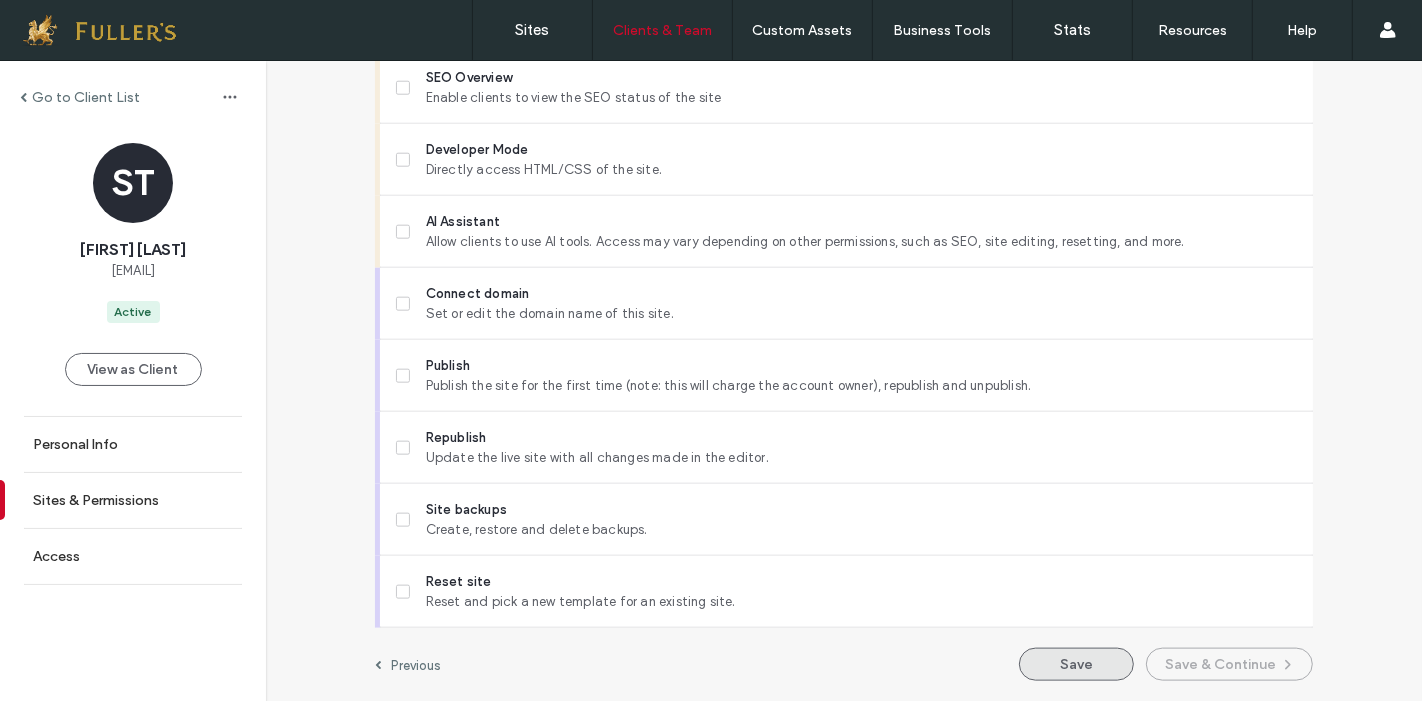 click on "Save" at bounding box center (1076, 664) 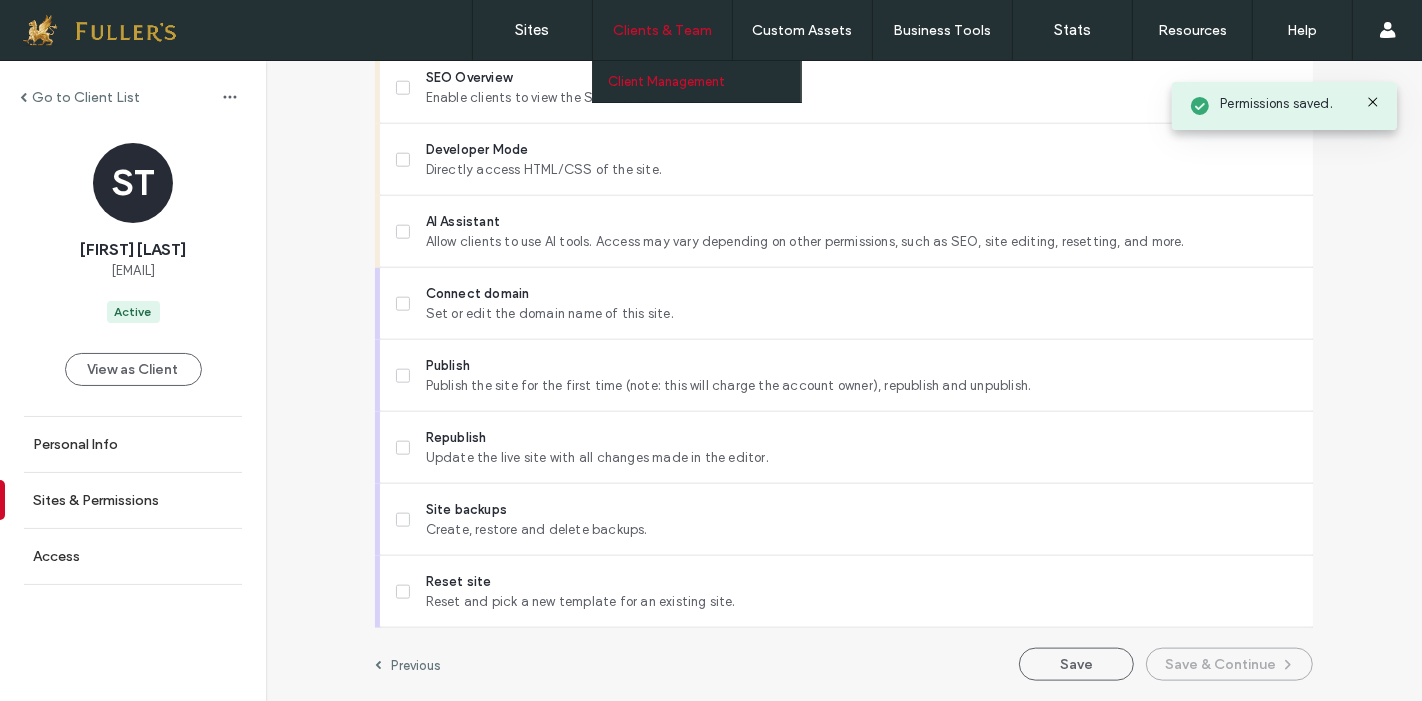 click on "Client Management" at bounding box center (704, 81) 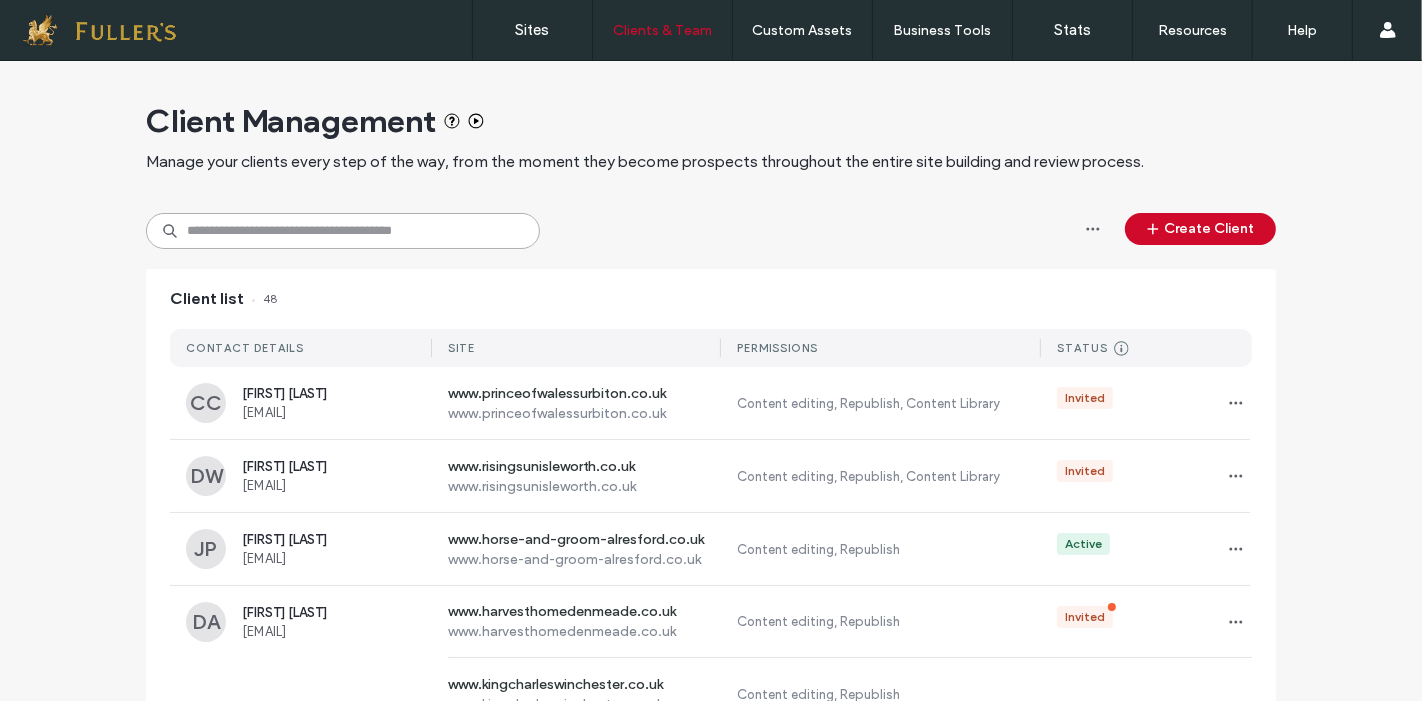 click at bounding box center [343, 231] 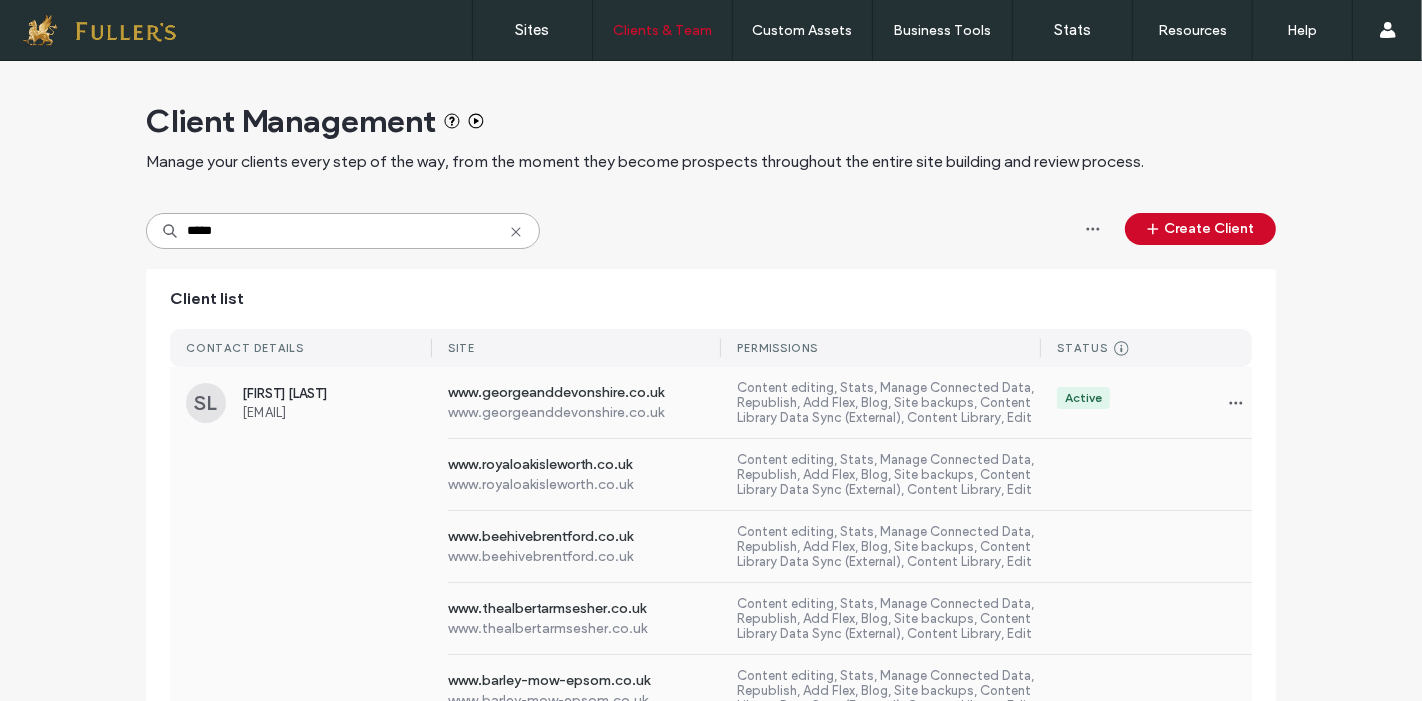 type on "*****" 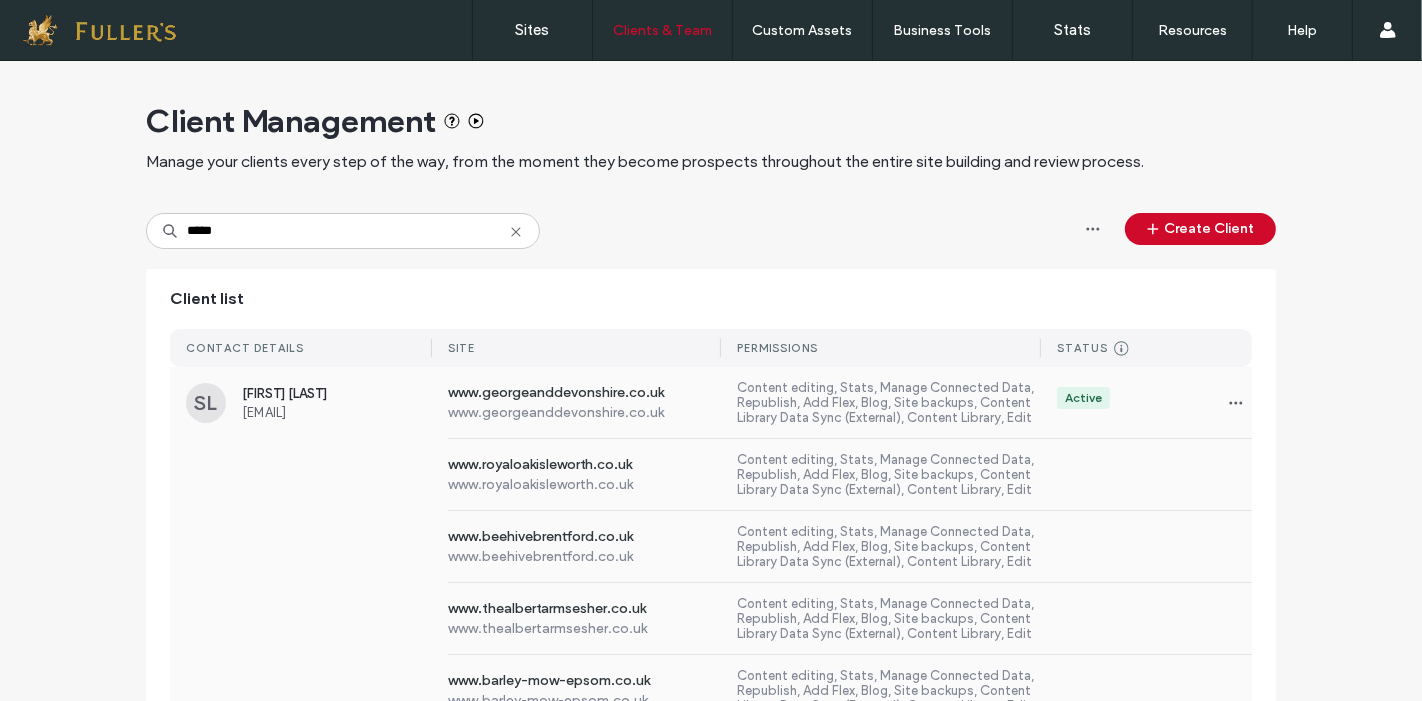 click on "SL" at bounding box center (206, 403) 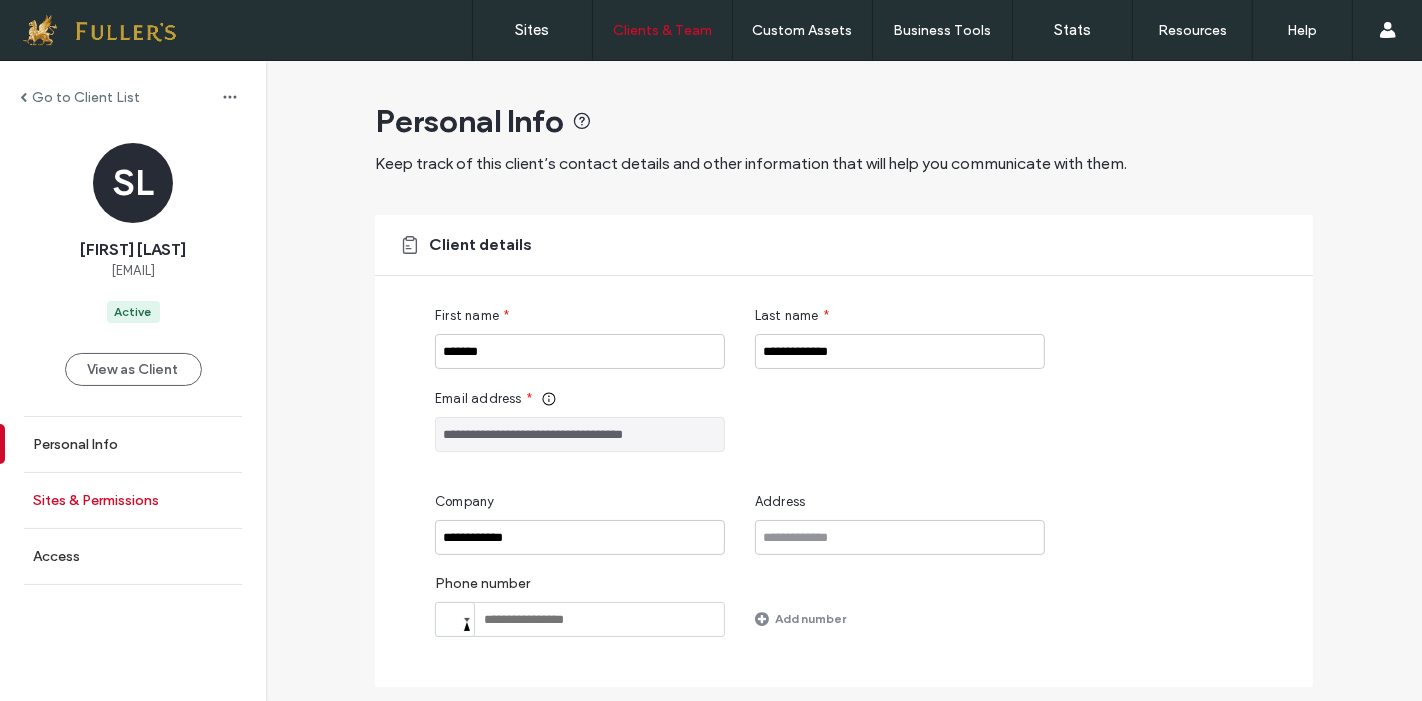 click on "Sites & Permissions" at bounding box center [96, 500] 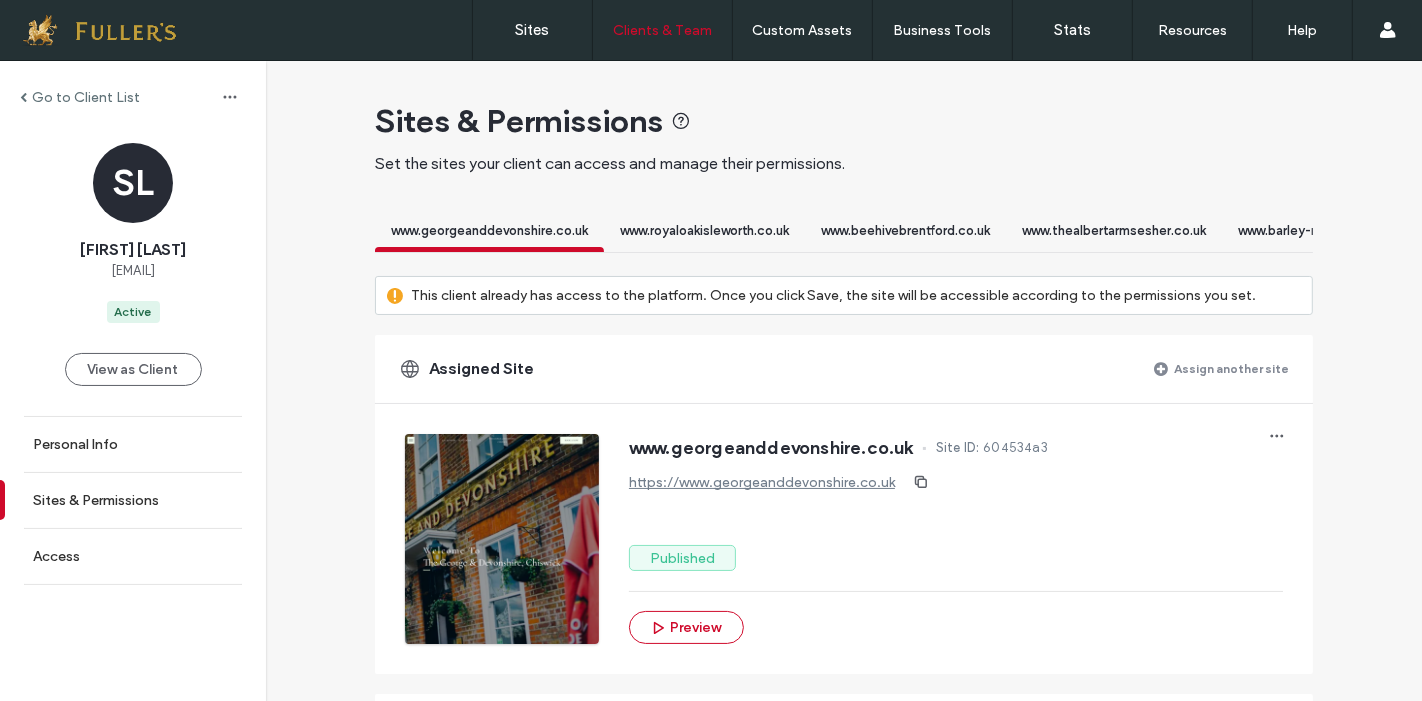 click on "Assign another site" at bounding box center [1231, 368] 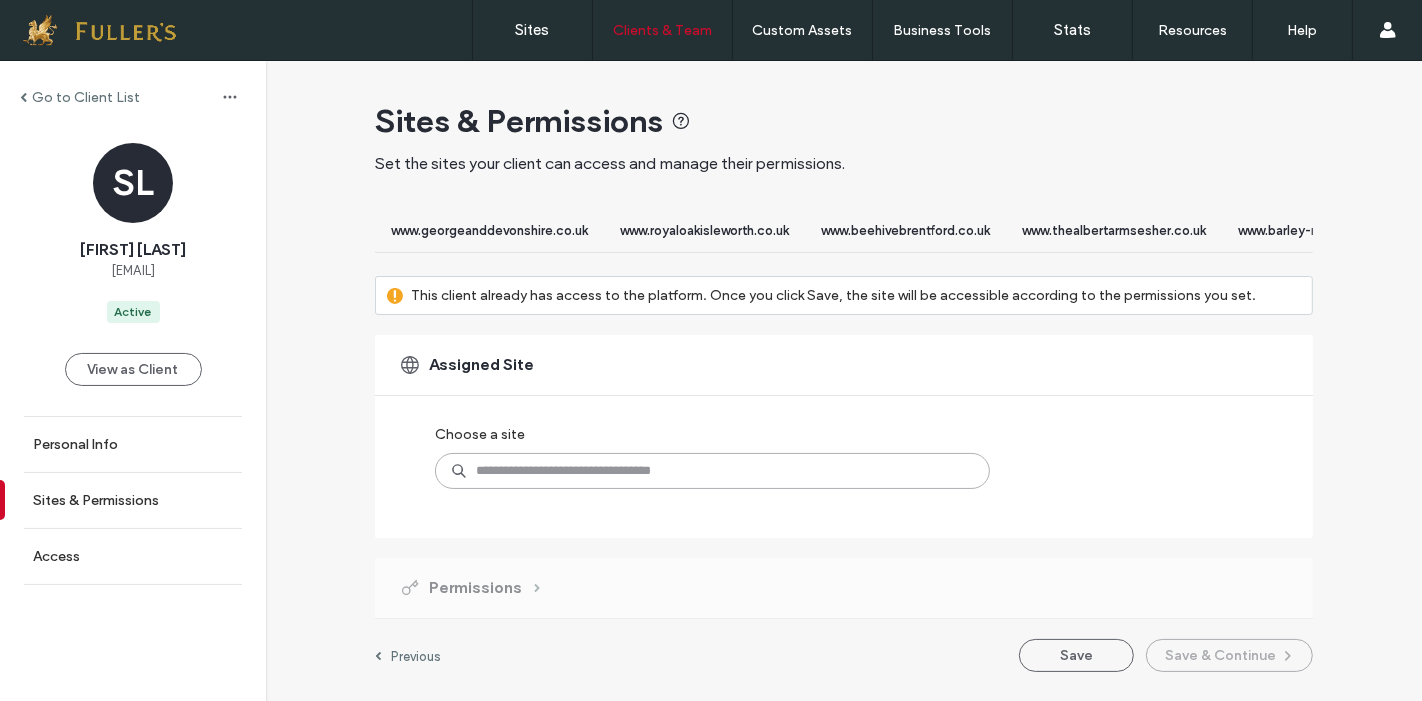 drag, startPoint x: 548, startPoint y: 492, endPoint x: 602, endPoint y: 478, distance: 55.7853 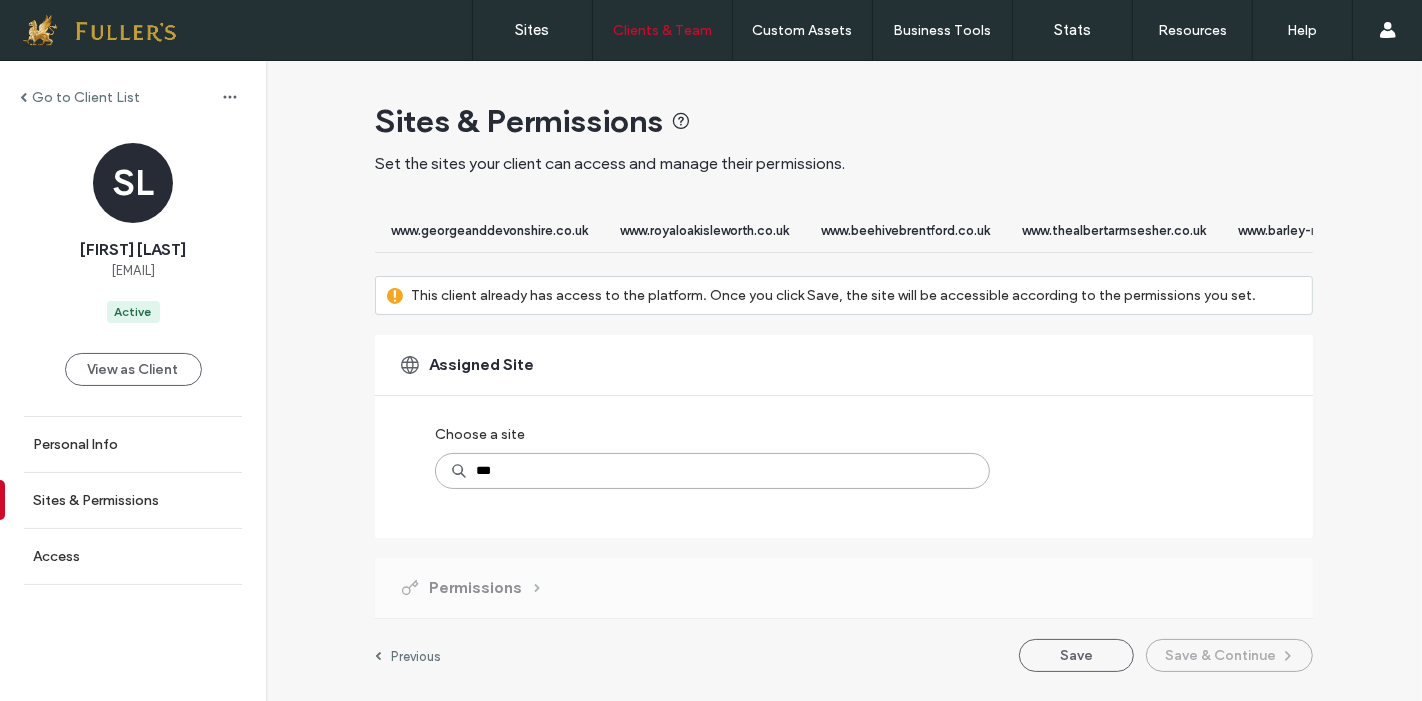 type on "****" 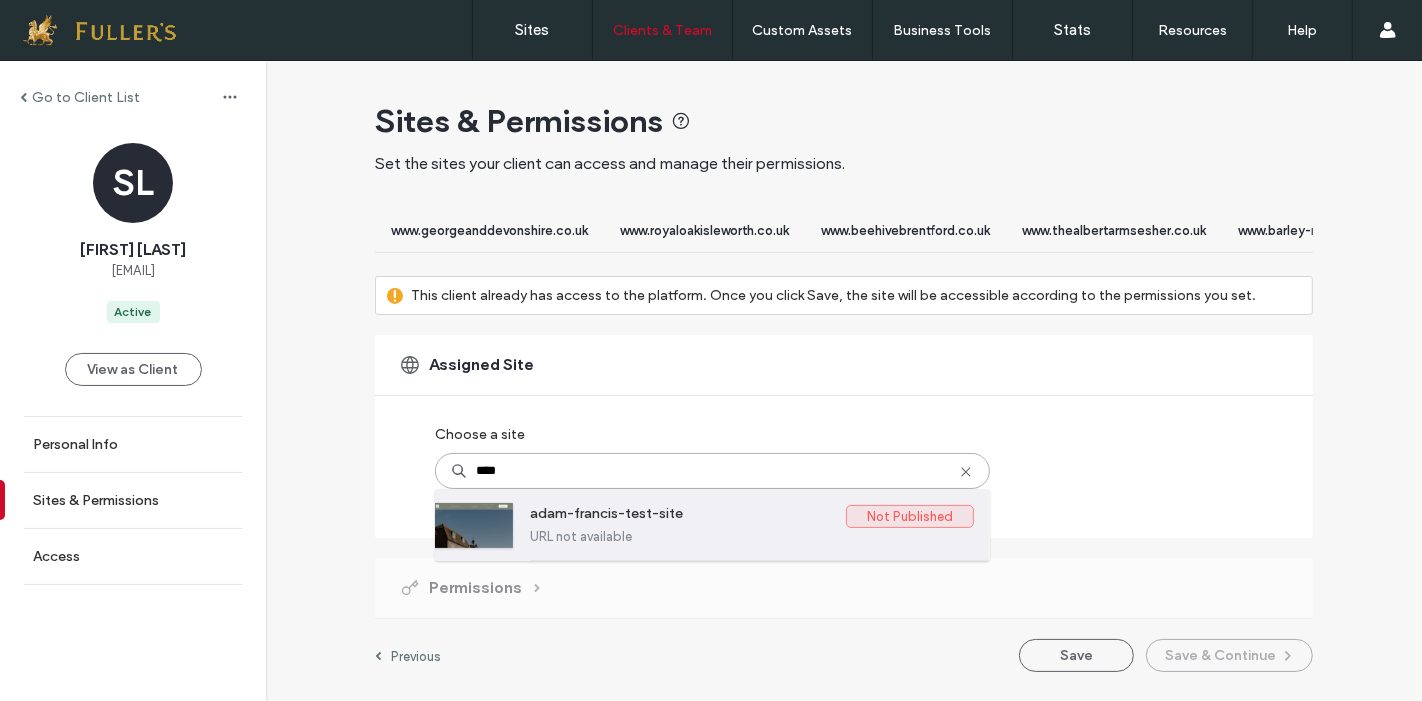 click on "[FIRST]-[LAST]-site" at bounding box center [752, 524] 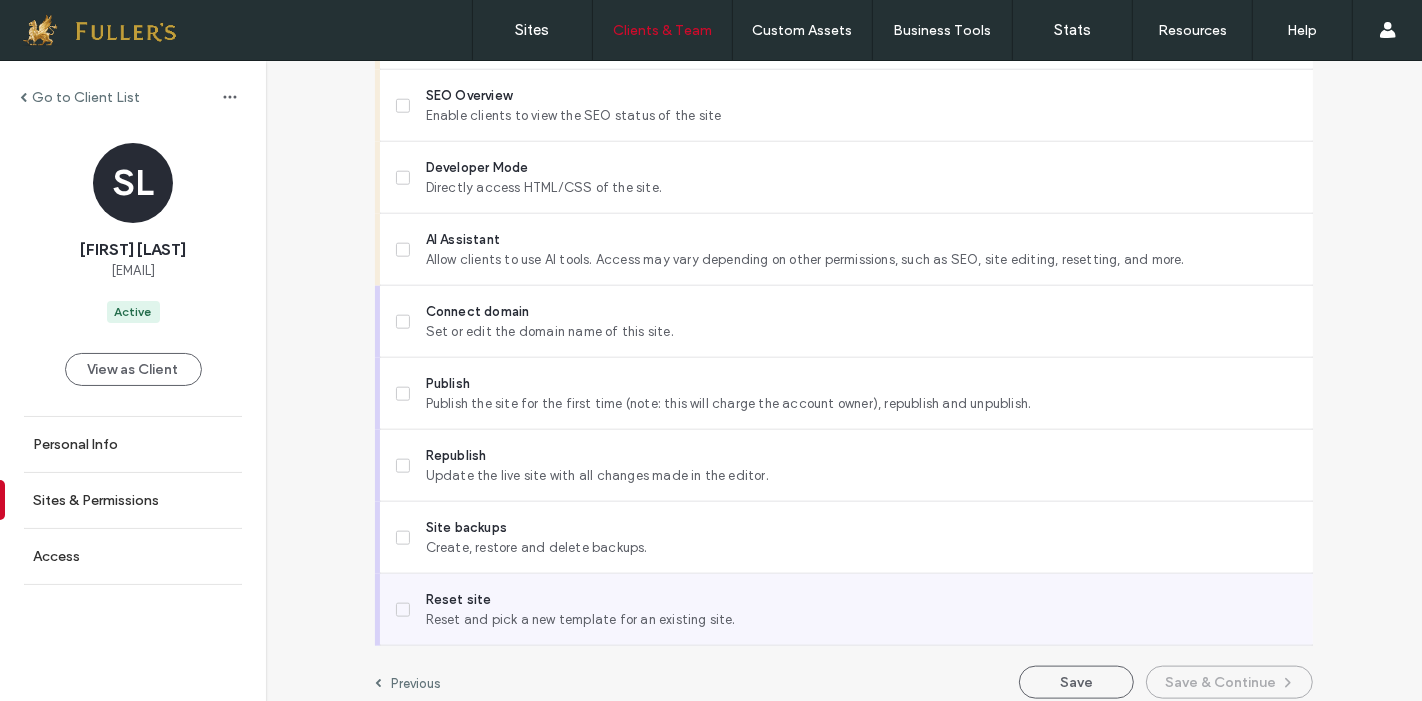 scroll, scrollTop: 1879, scrollLeft: 0, axis: vertical 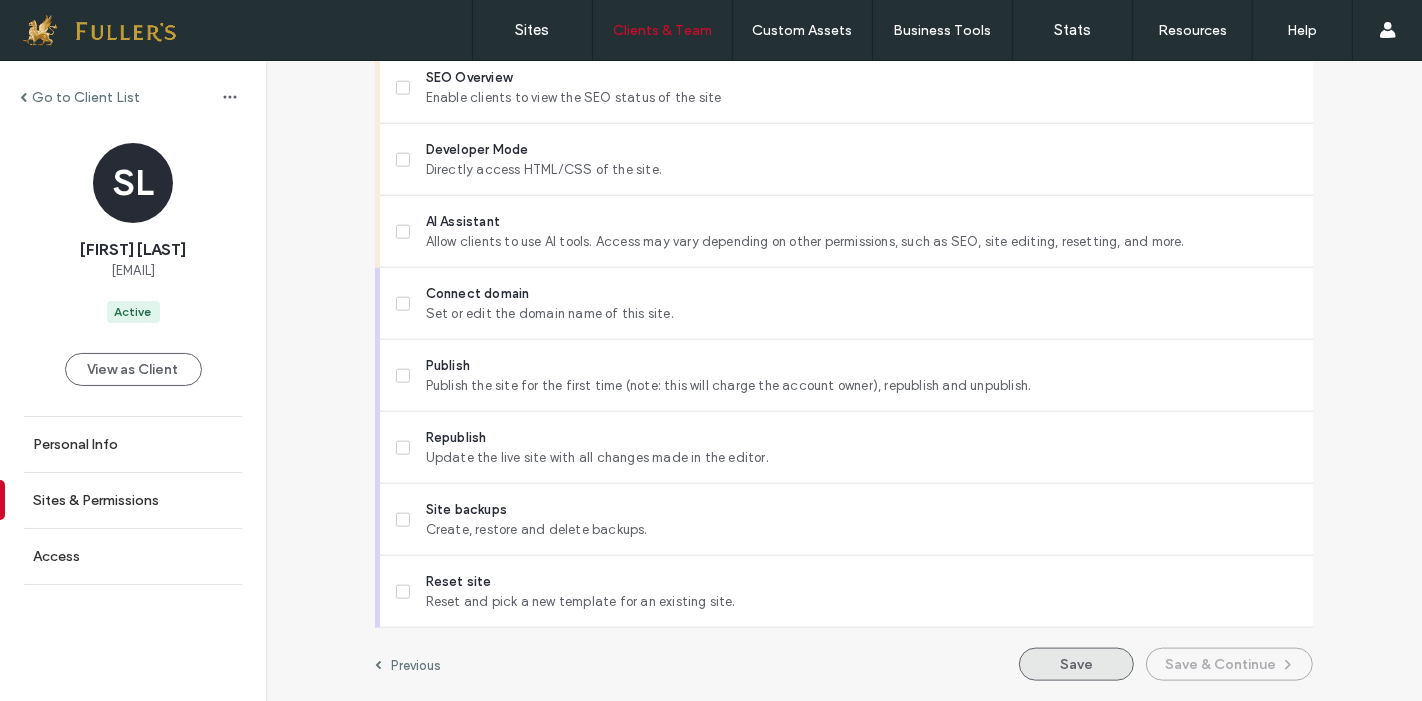 click on "Save" at bounding box center [1076, 664] 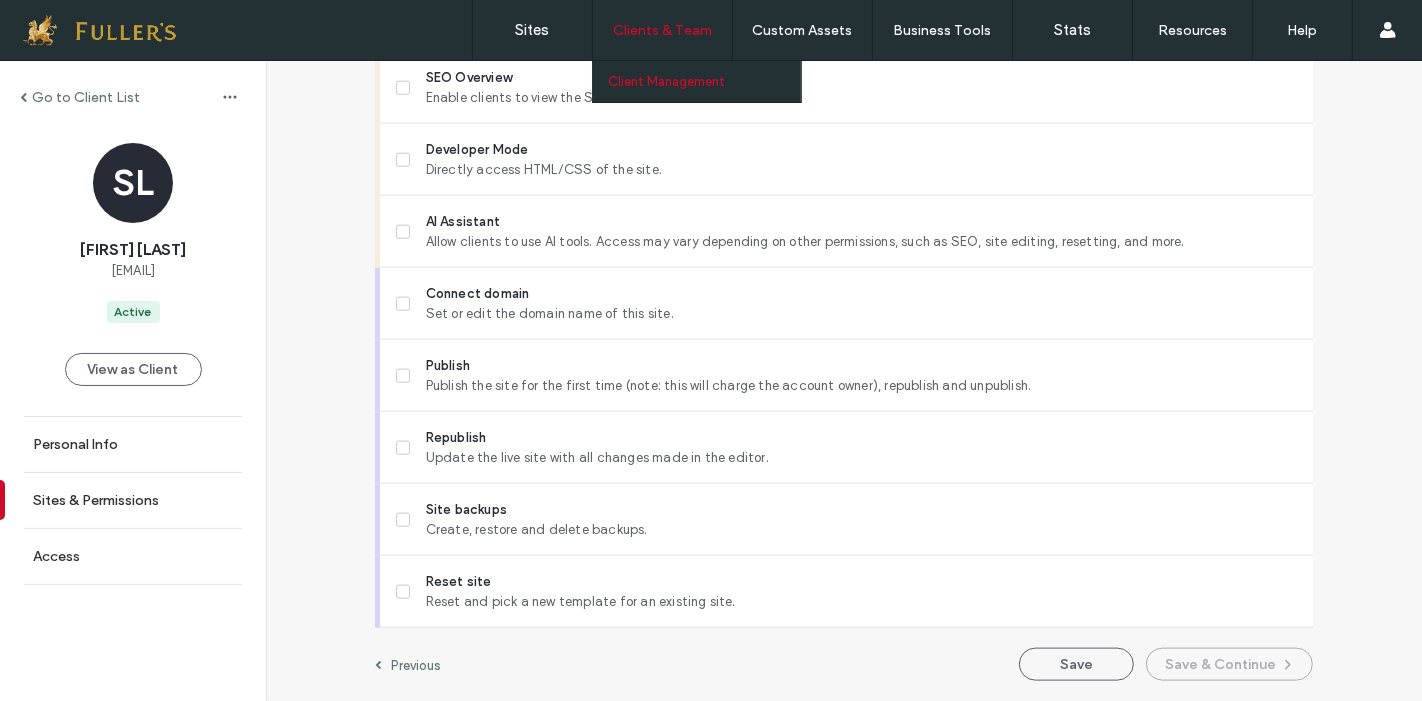 click on "Client Management" at bounding box center [666, 81] 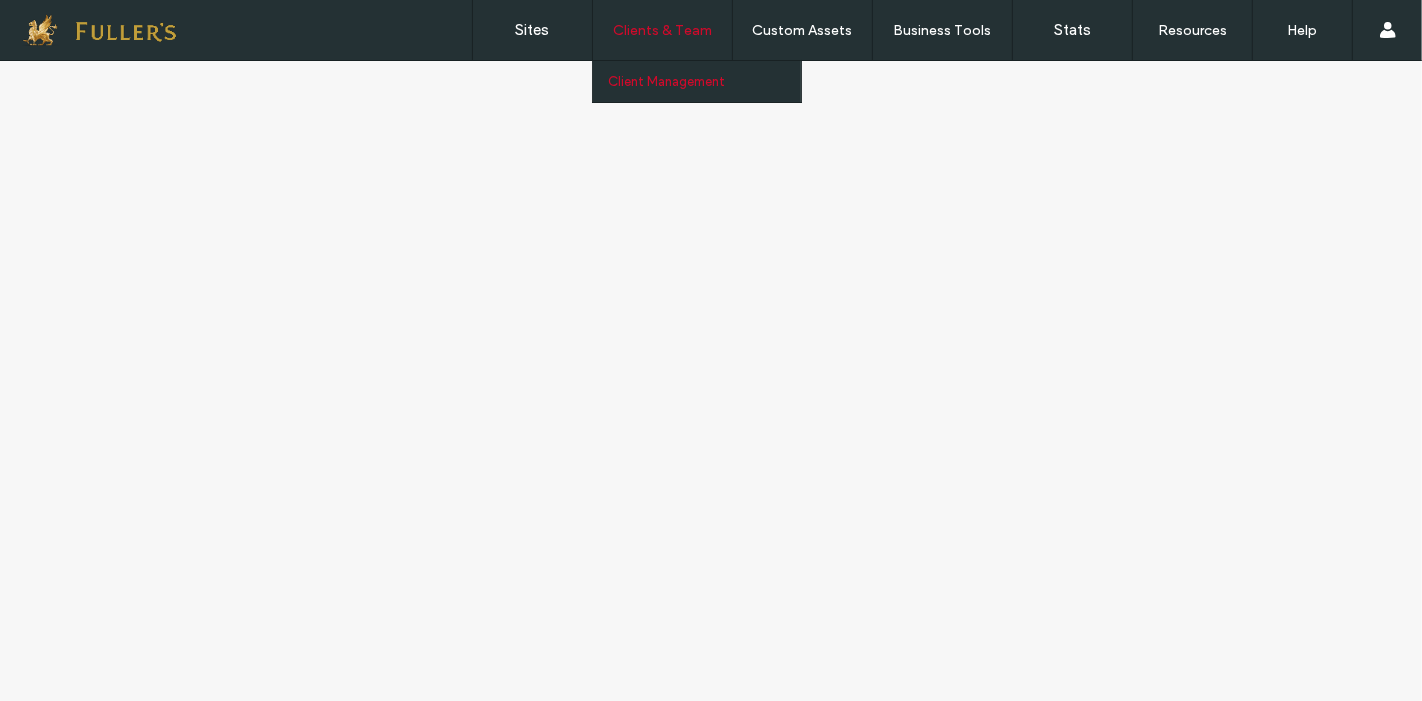 scroll, scrollTop: 0, scrollLeft: 0, axis: both 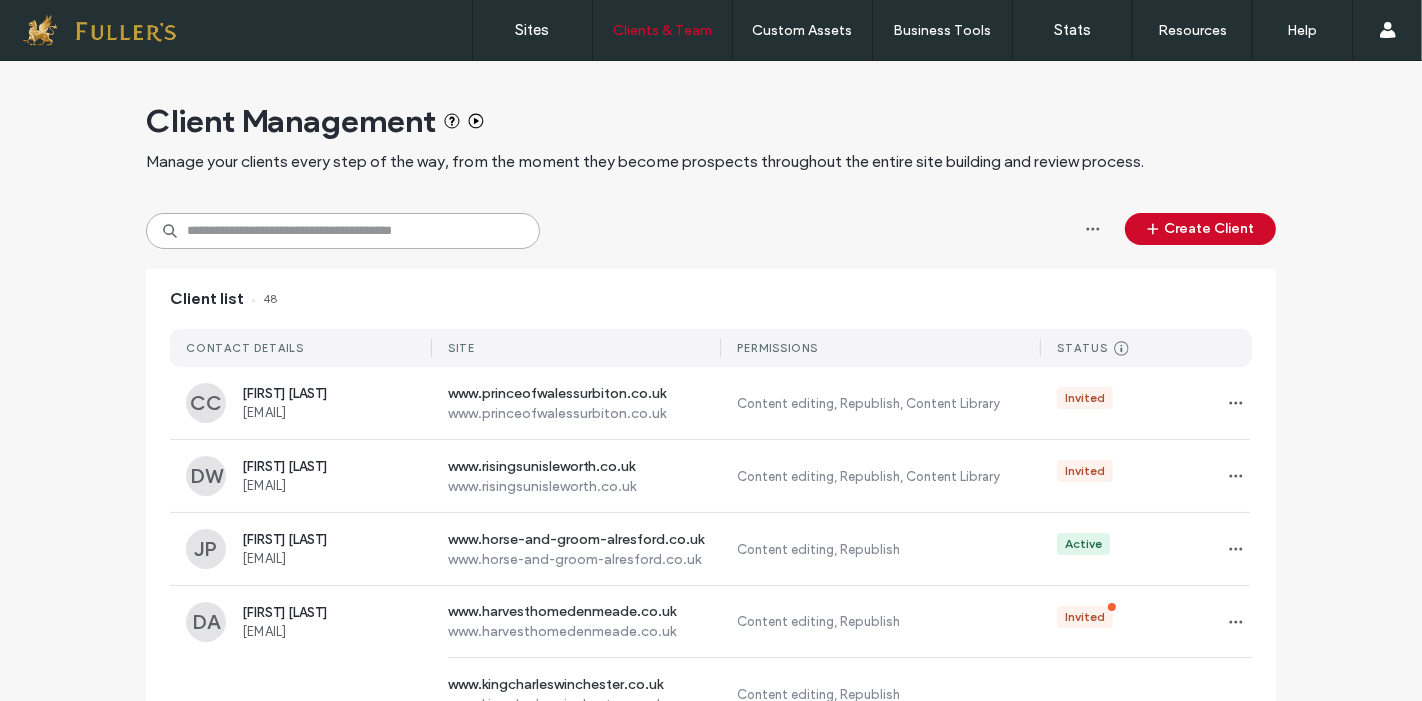 click at bounding box center [343, 231] 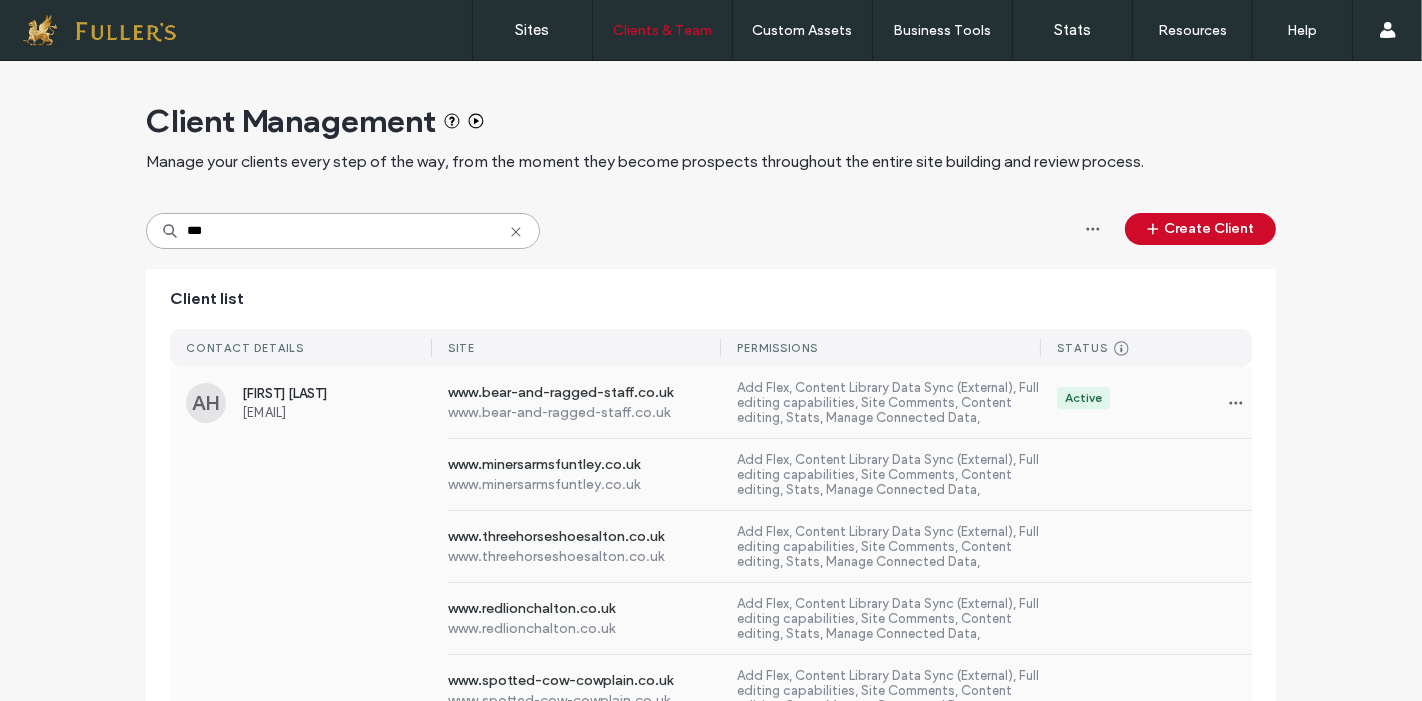 type on "***" 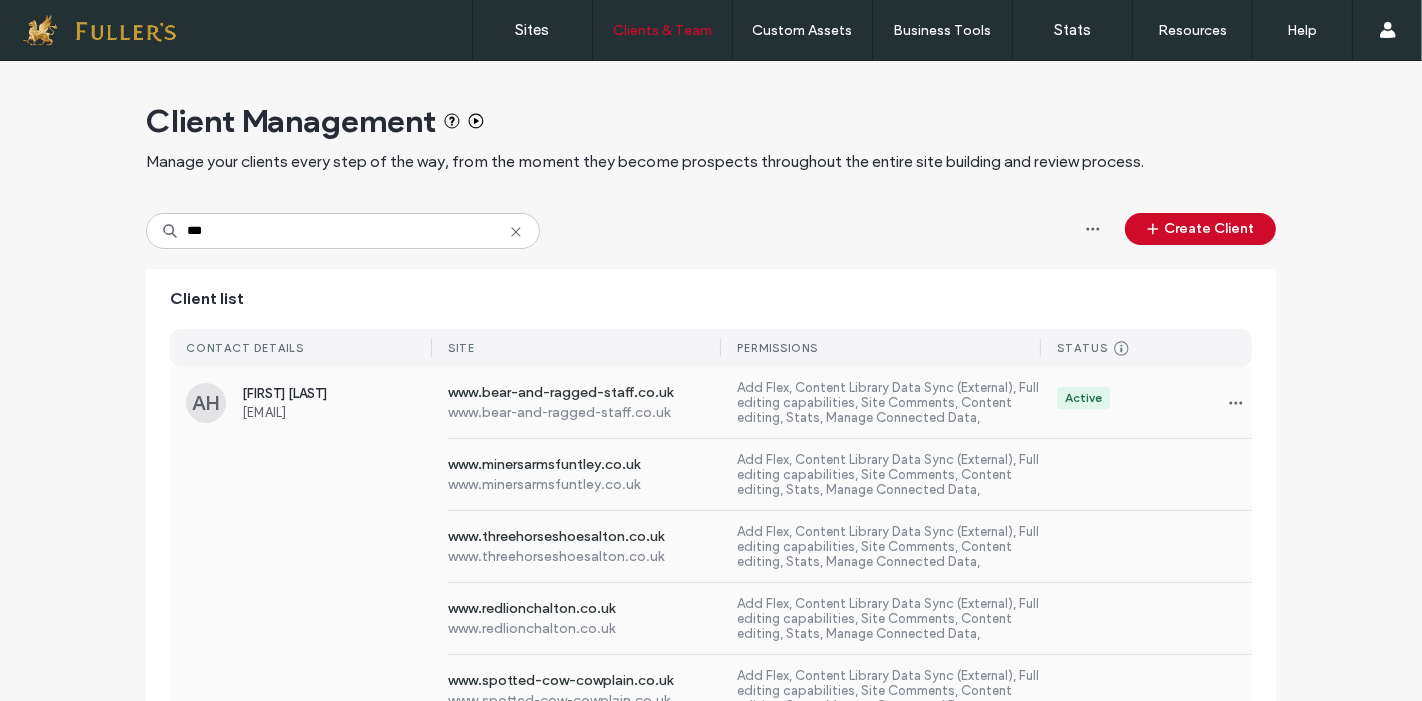 click on "AH" at bounding box center (206, 403) 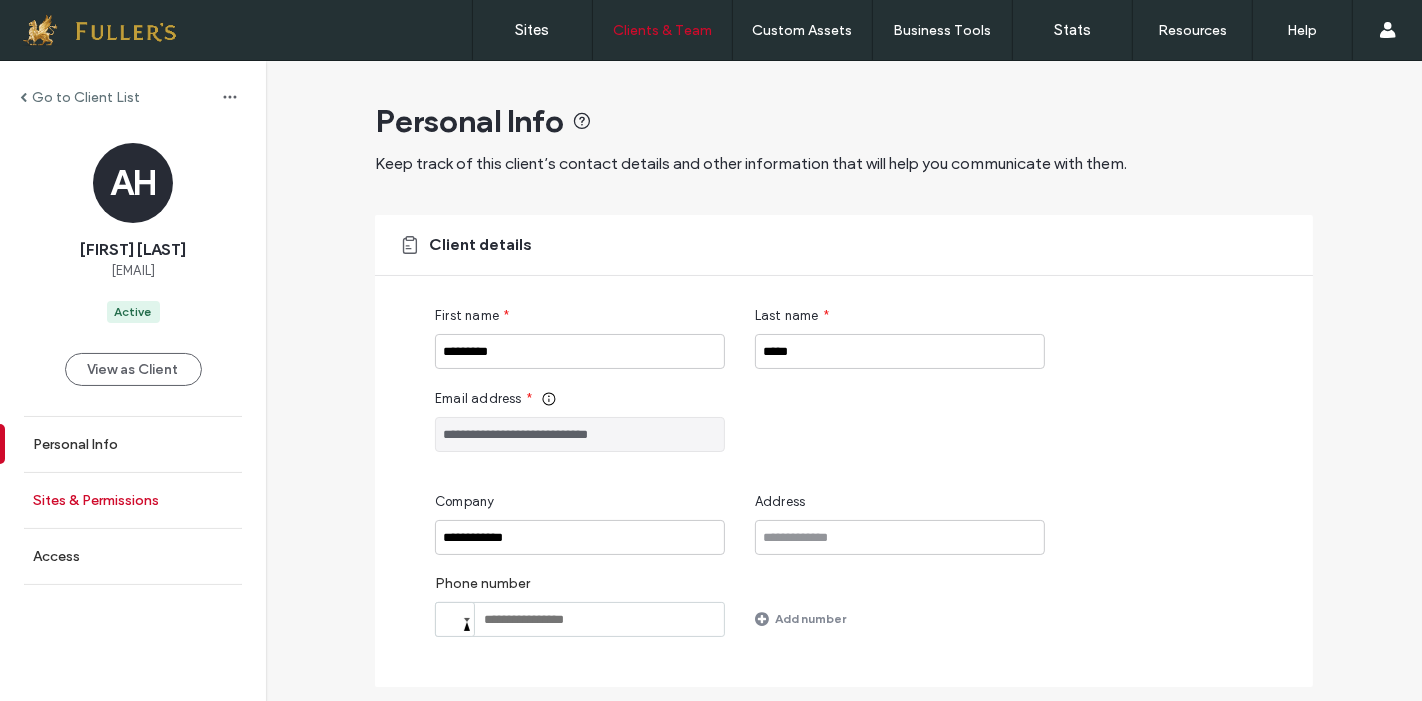 click on "Sites & Permissions" at bounding box center [96, 500] 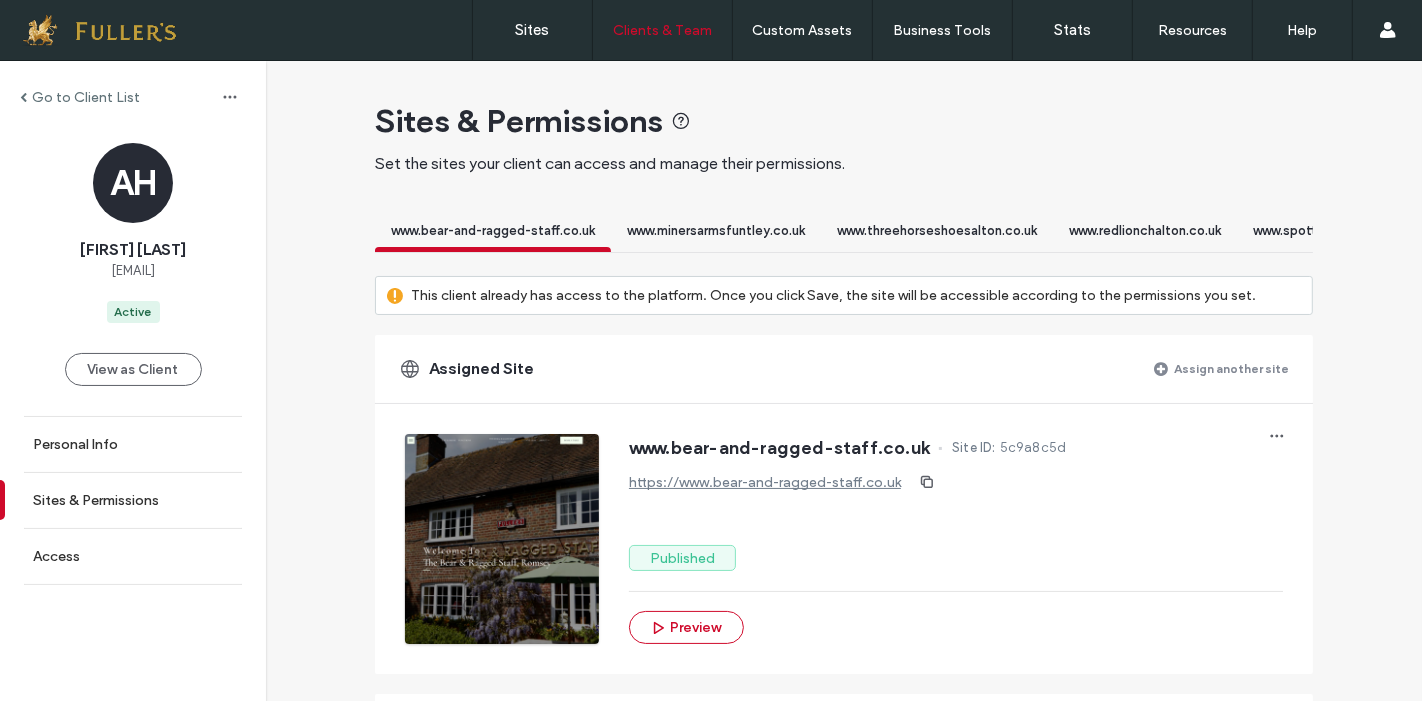 click on "Assign another site" at bounding box center (1231, 368) 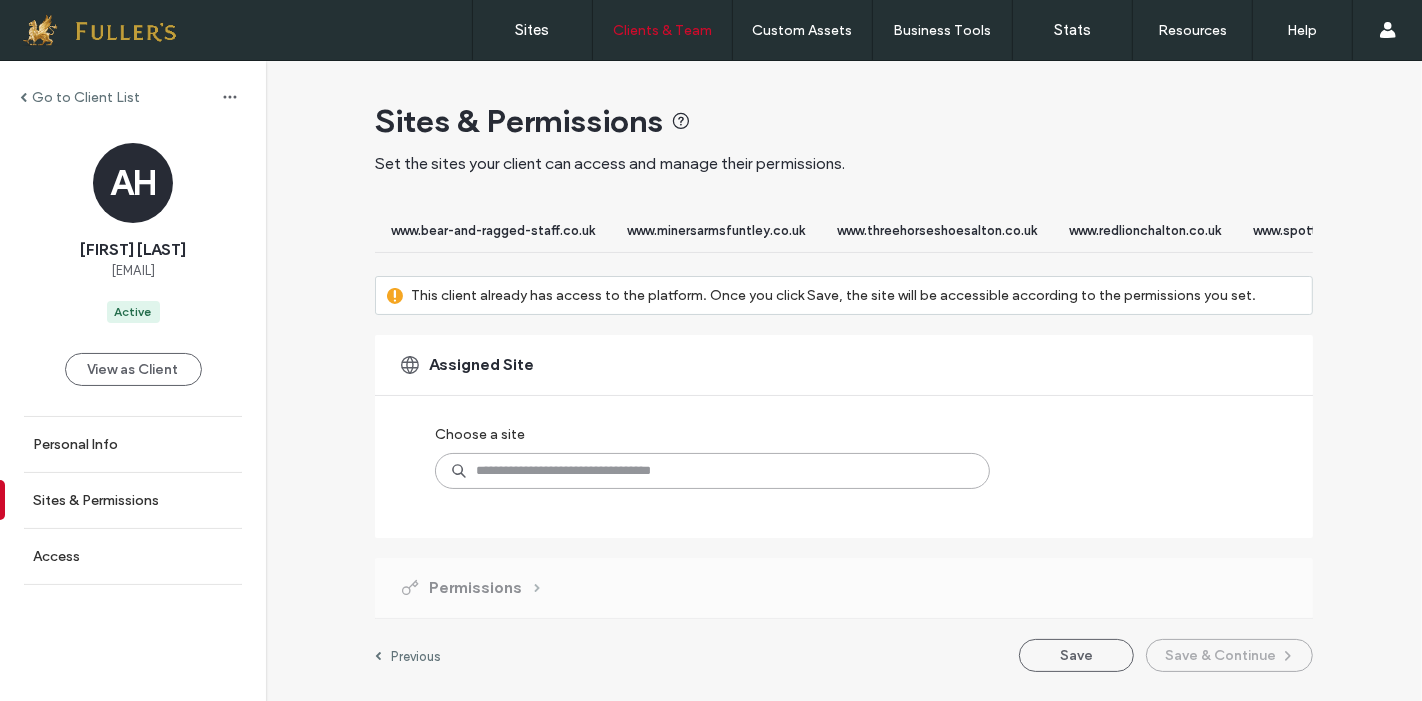 click at bounding box center [712, 471] 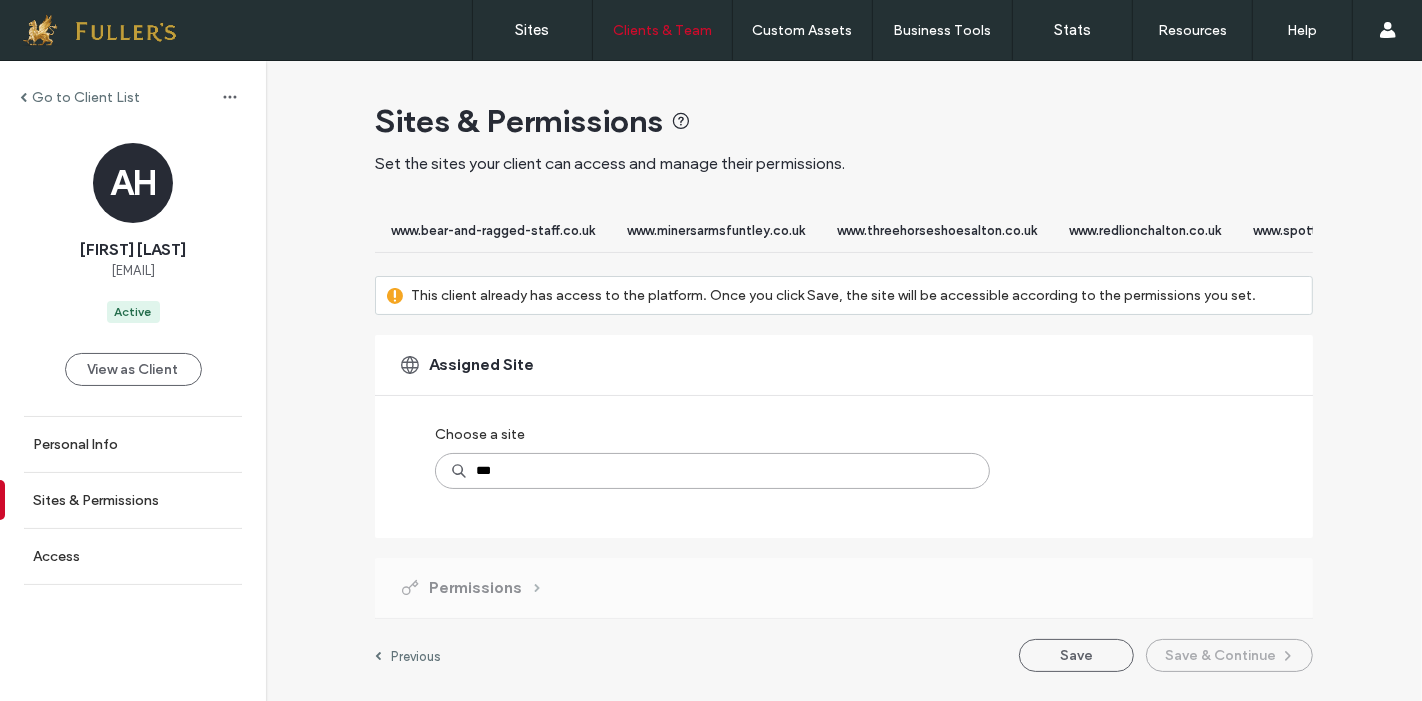 type on "****" 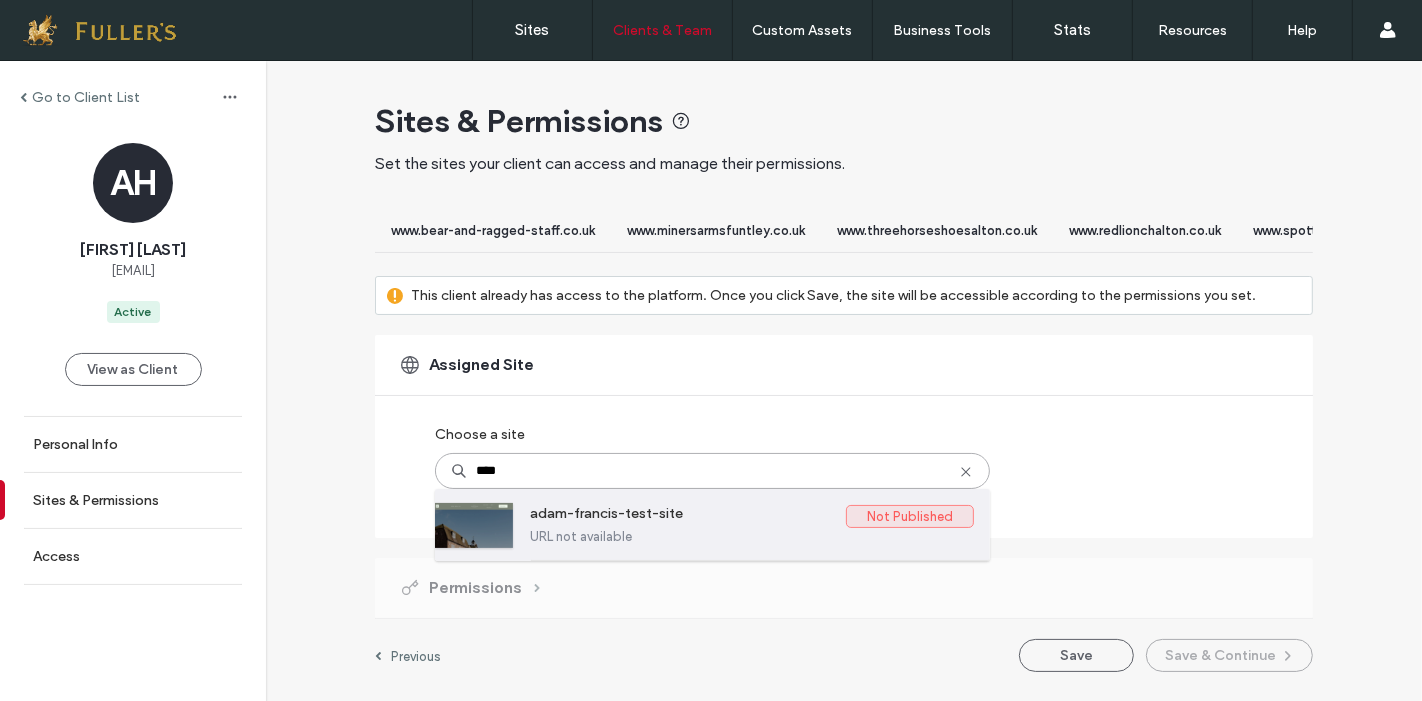drag, startPoint x: 628, startPoint y: 554, endPoint x: 647, endPoint y: 555, distance: 19.026299 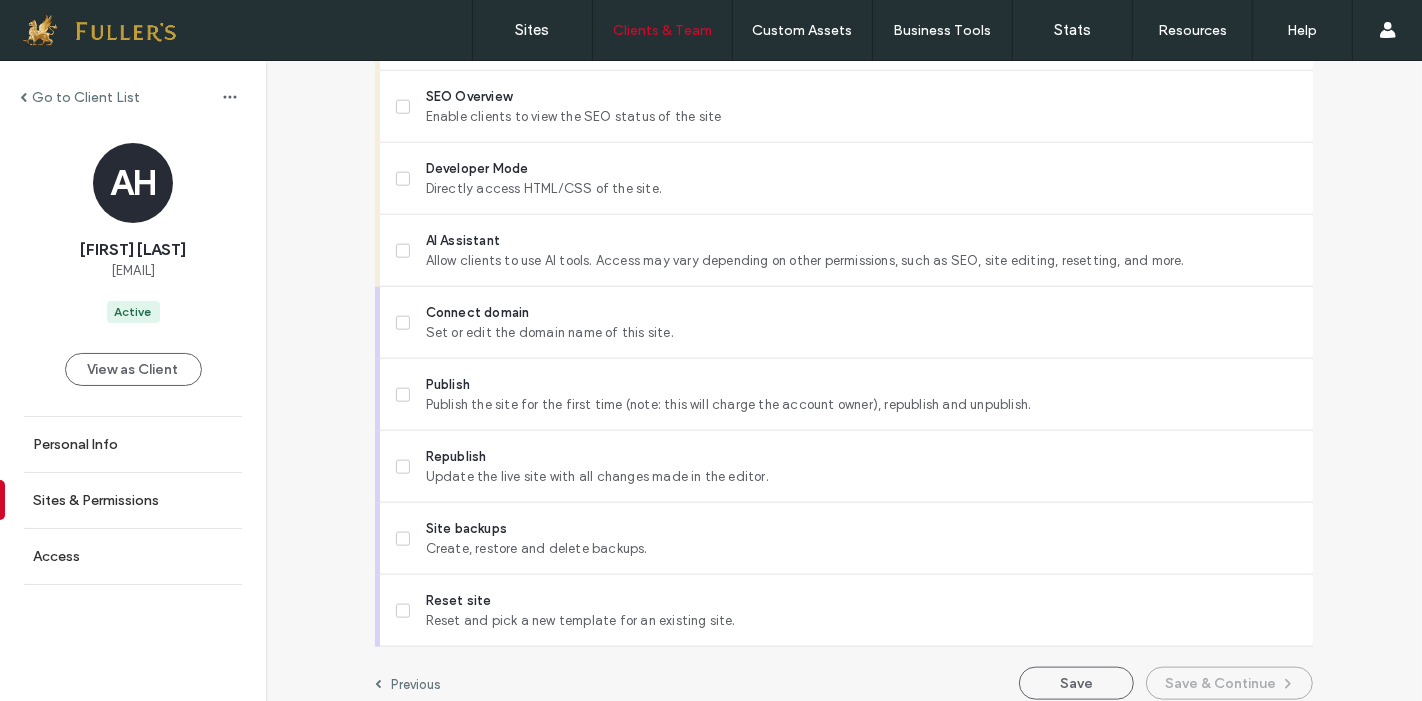 scroll, scrollTop: 1879, scrollLeft: 0, axis: vertical 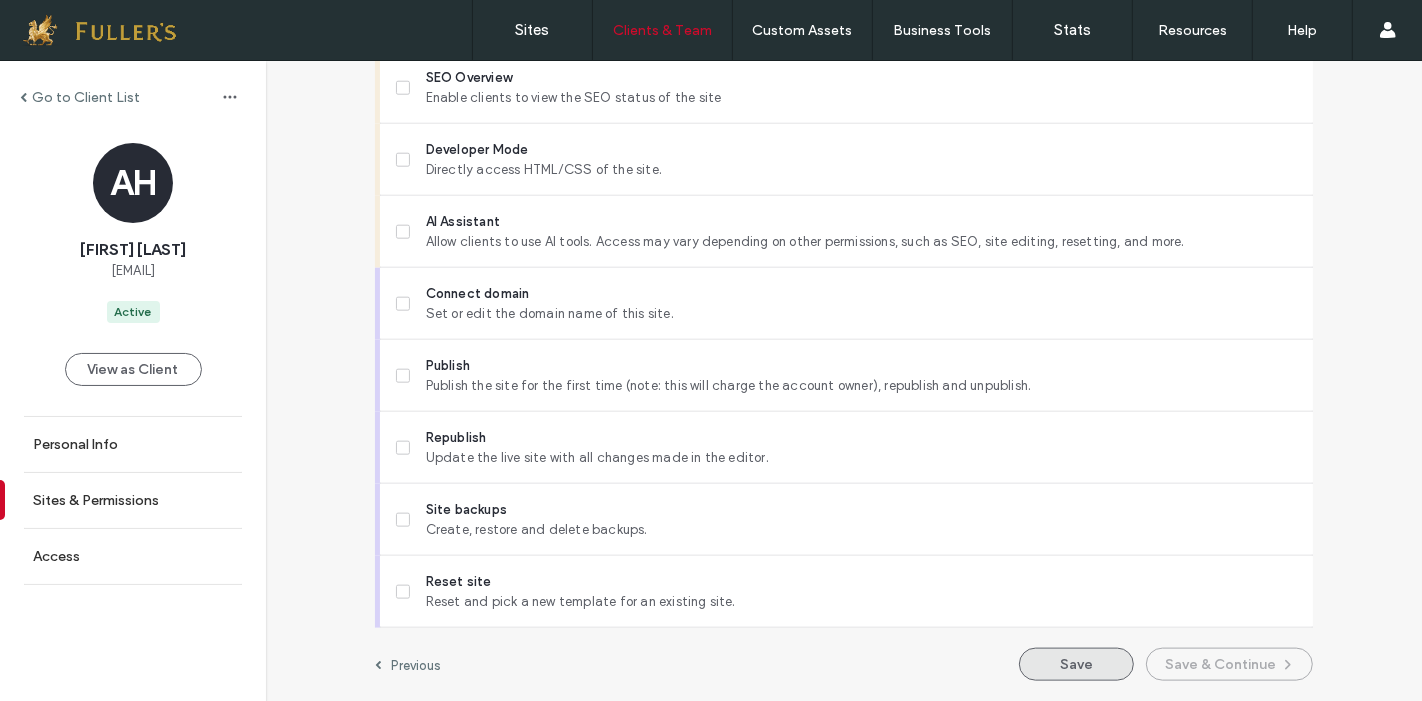 click on "Save" at bounding box center [1076, 664] 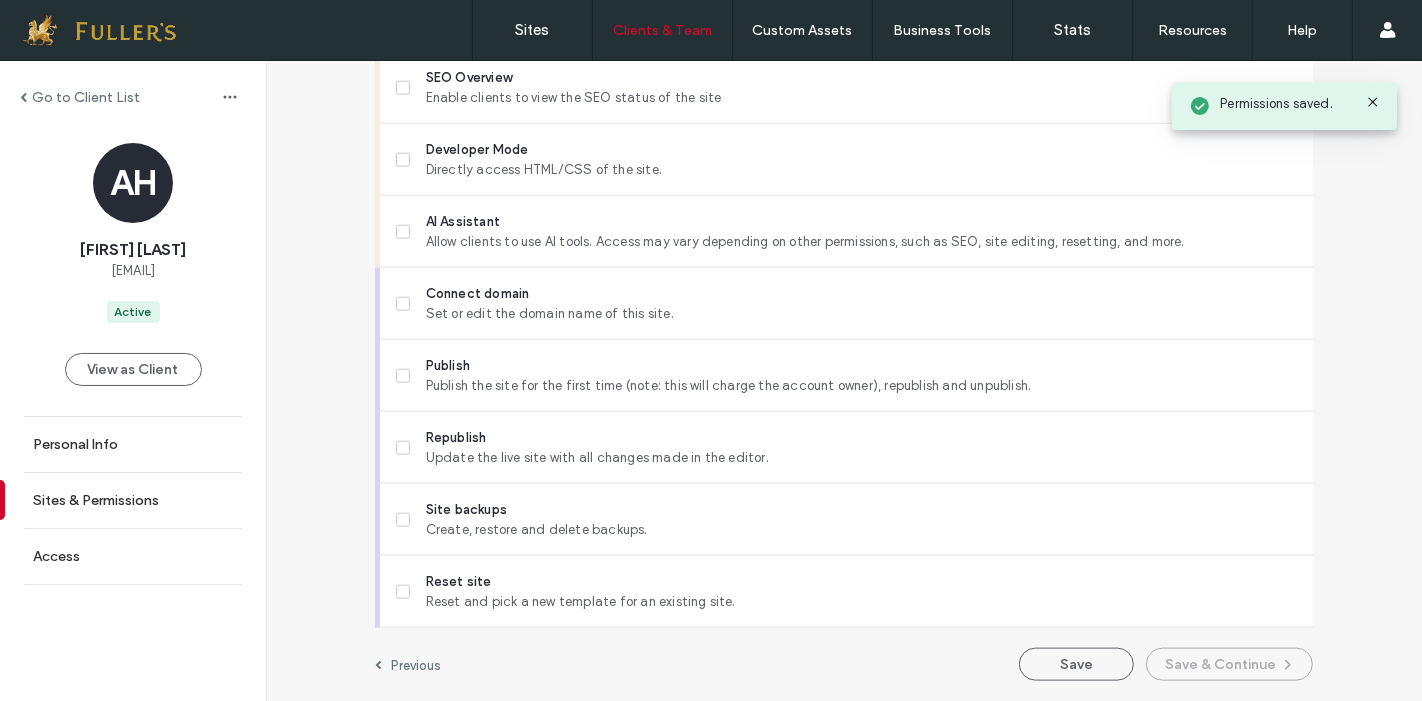 drag, startPoint x: 59, startPoint y: 95, endPoint x: 132, endPoint y: 170, distance: 104.66136 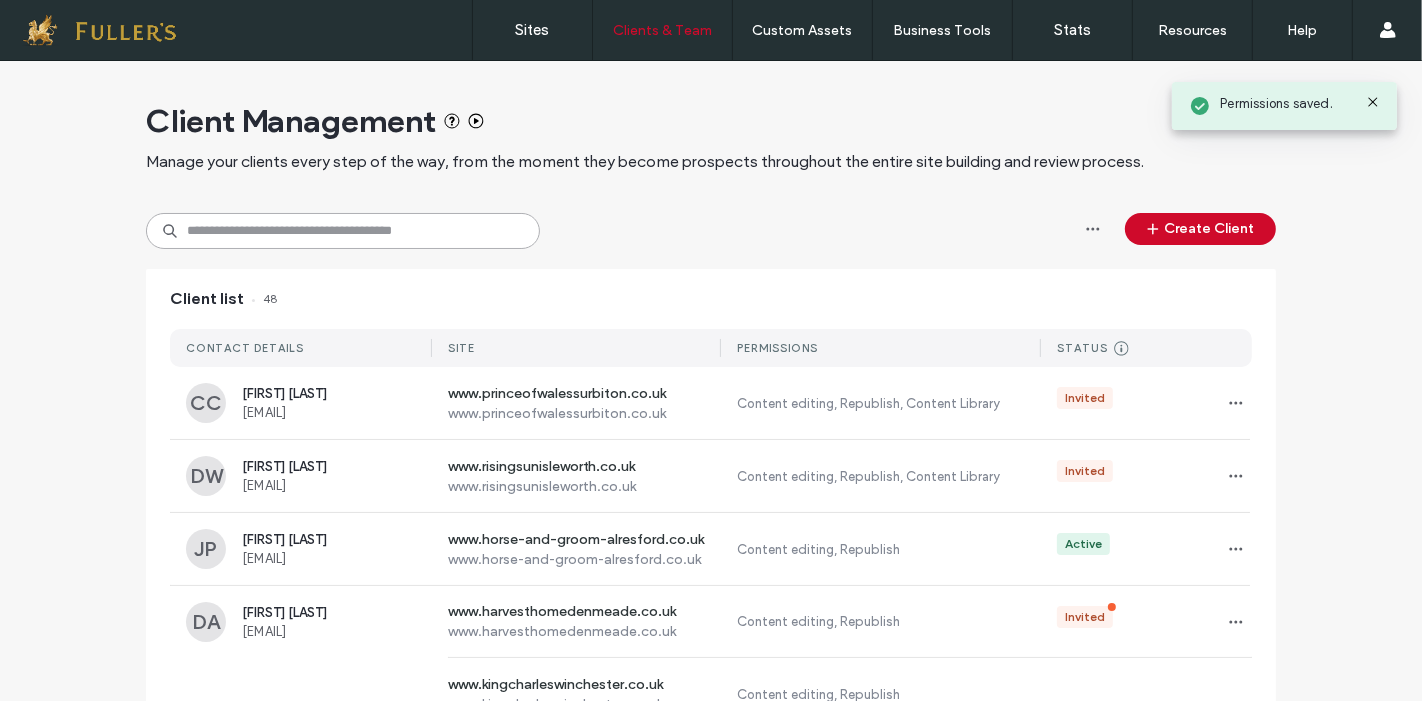 click at bounding box center [343, 231] 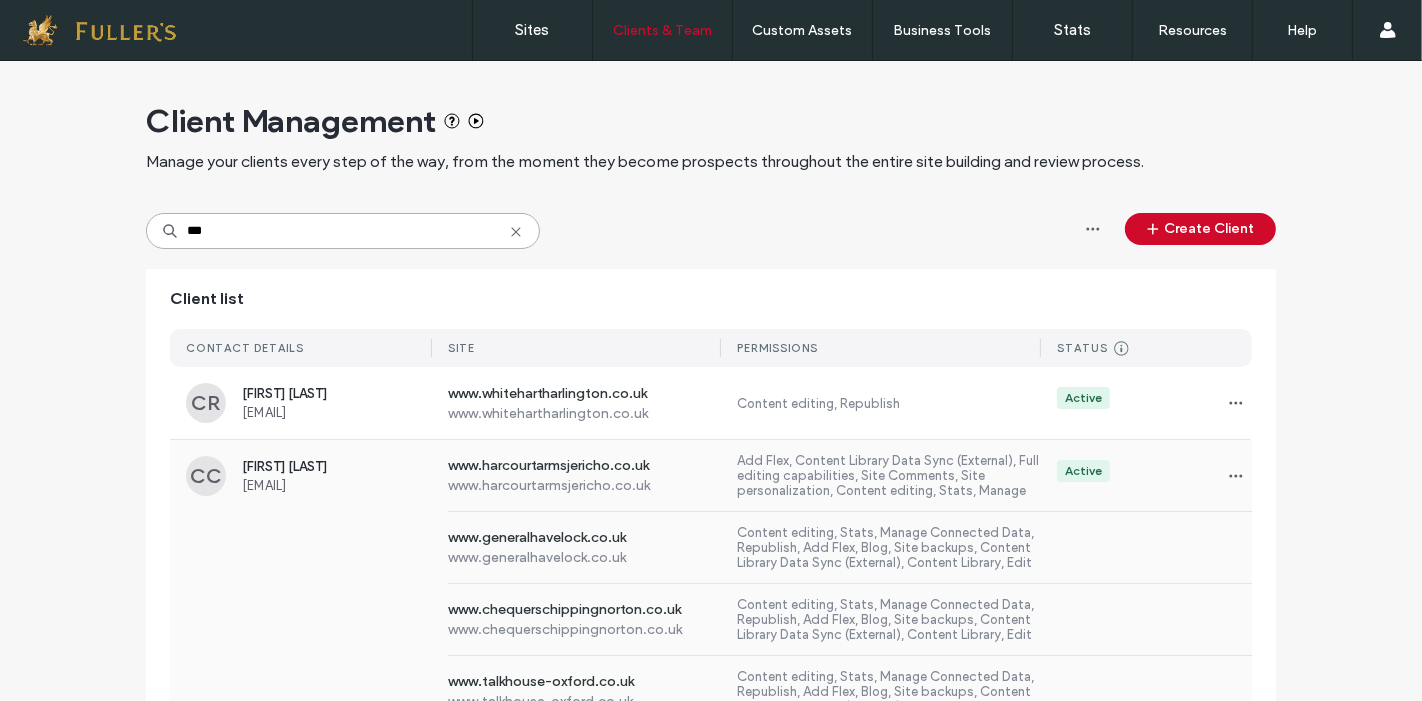 type on "***" 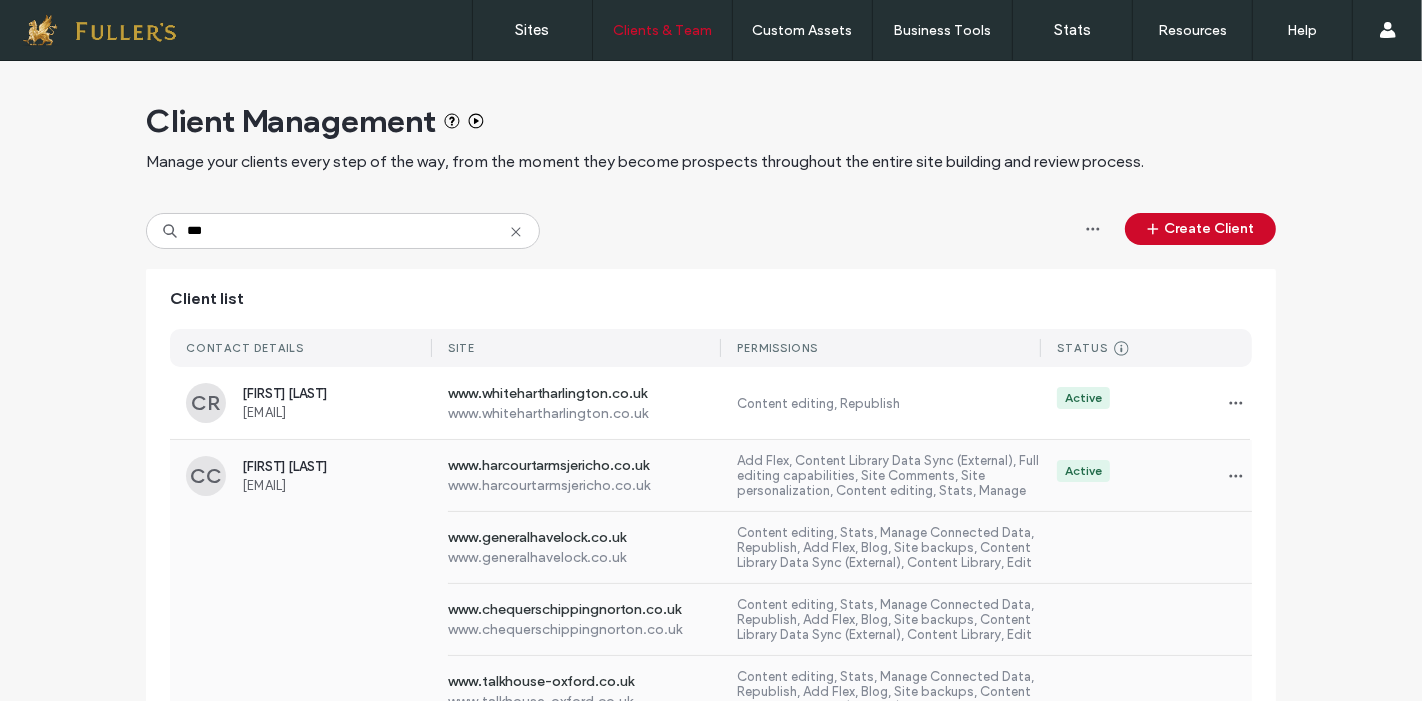 click on "CC" at bounding box center [206, 476] 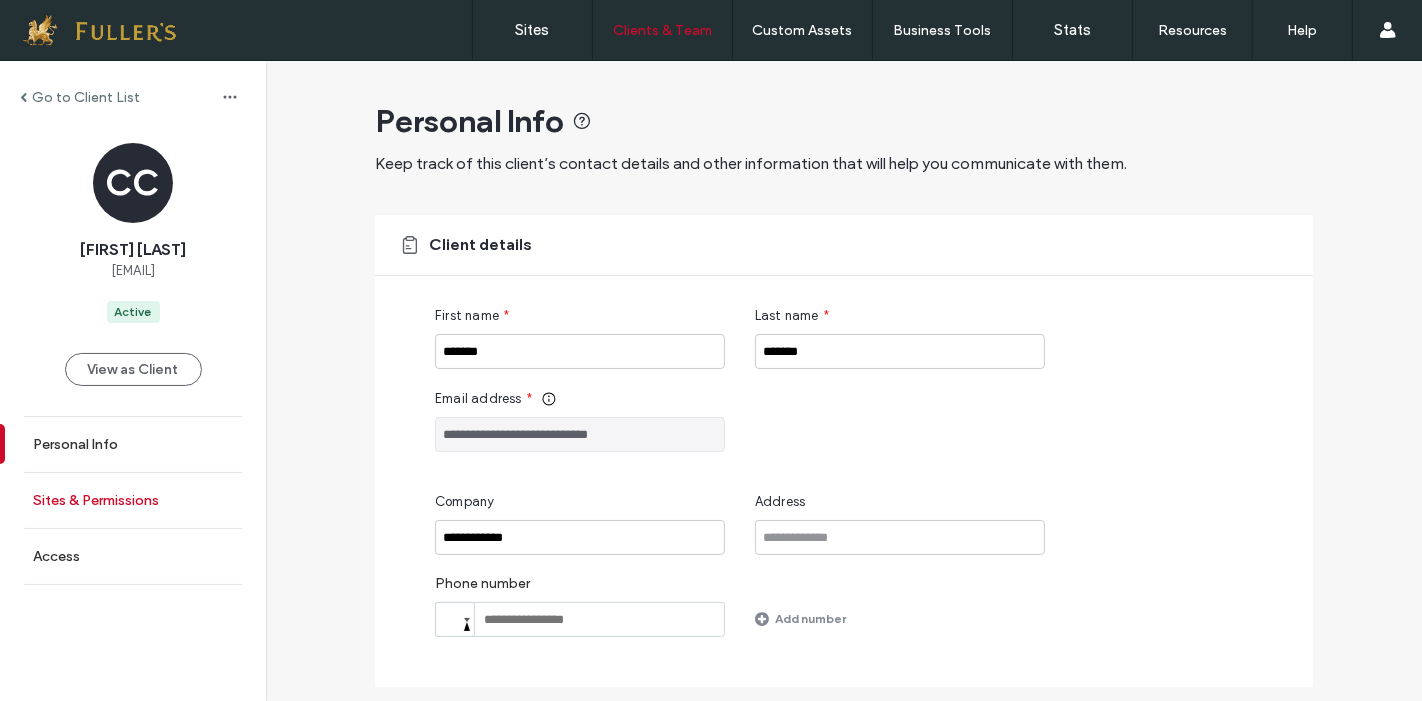 click on "Sites & Permissions" at bounding box center (96, 500) 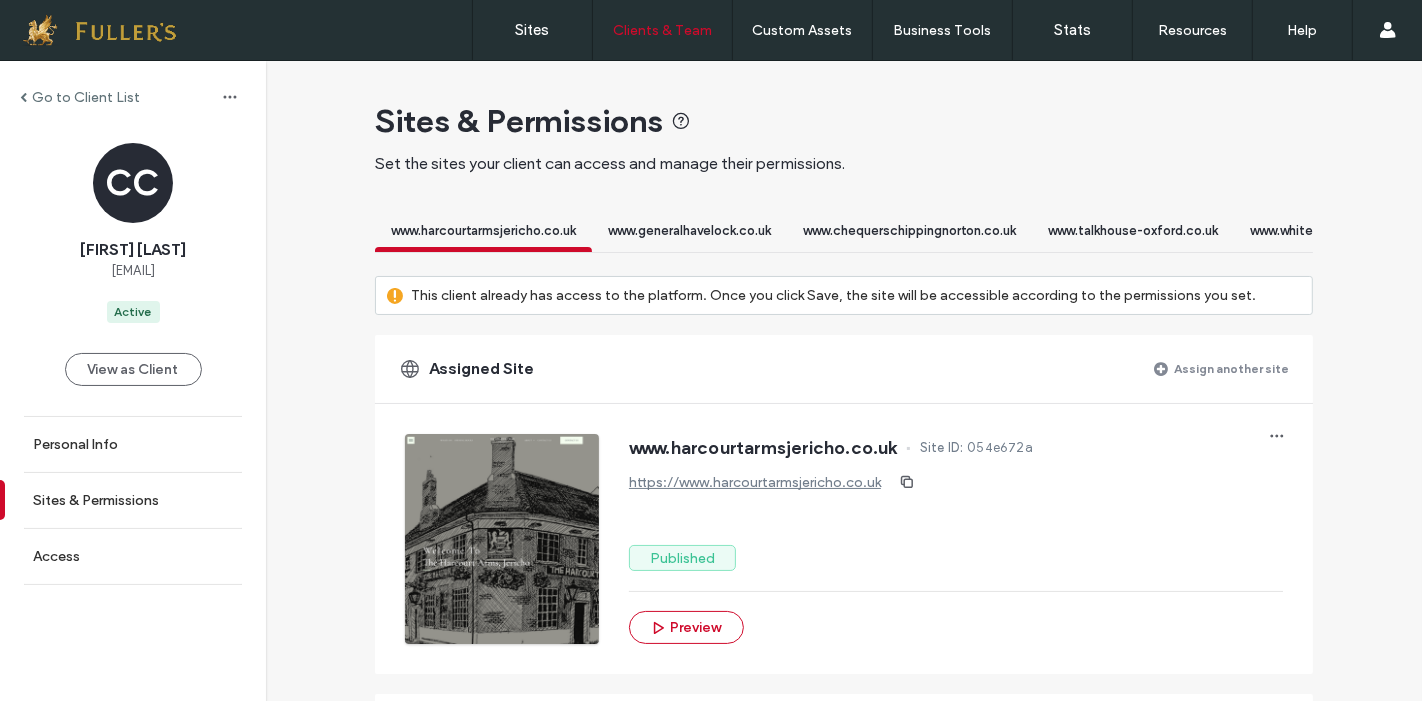 click on "Assign another site" at bounding box center (1231, 368) 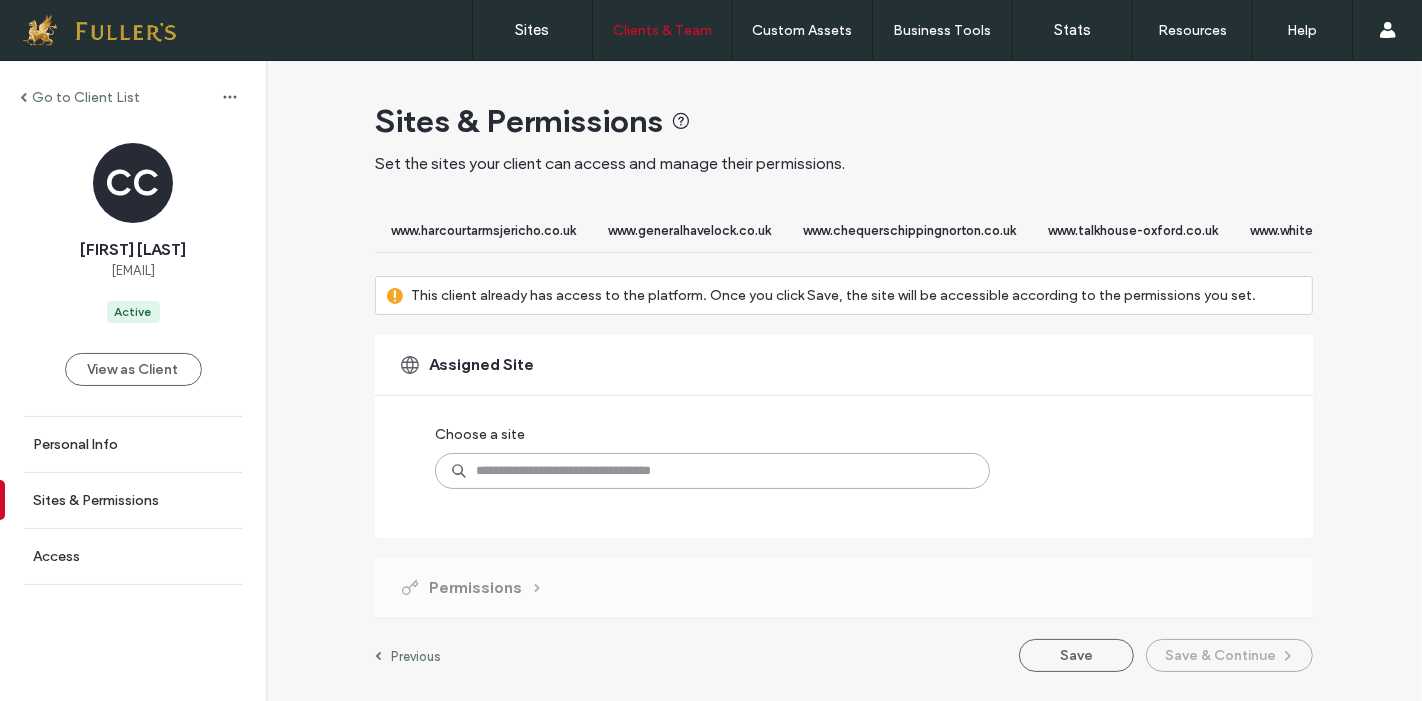 click at bounding box center (712, 471) 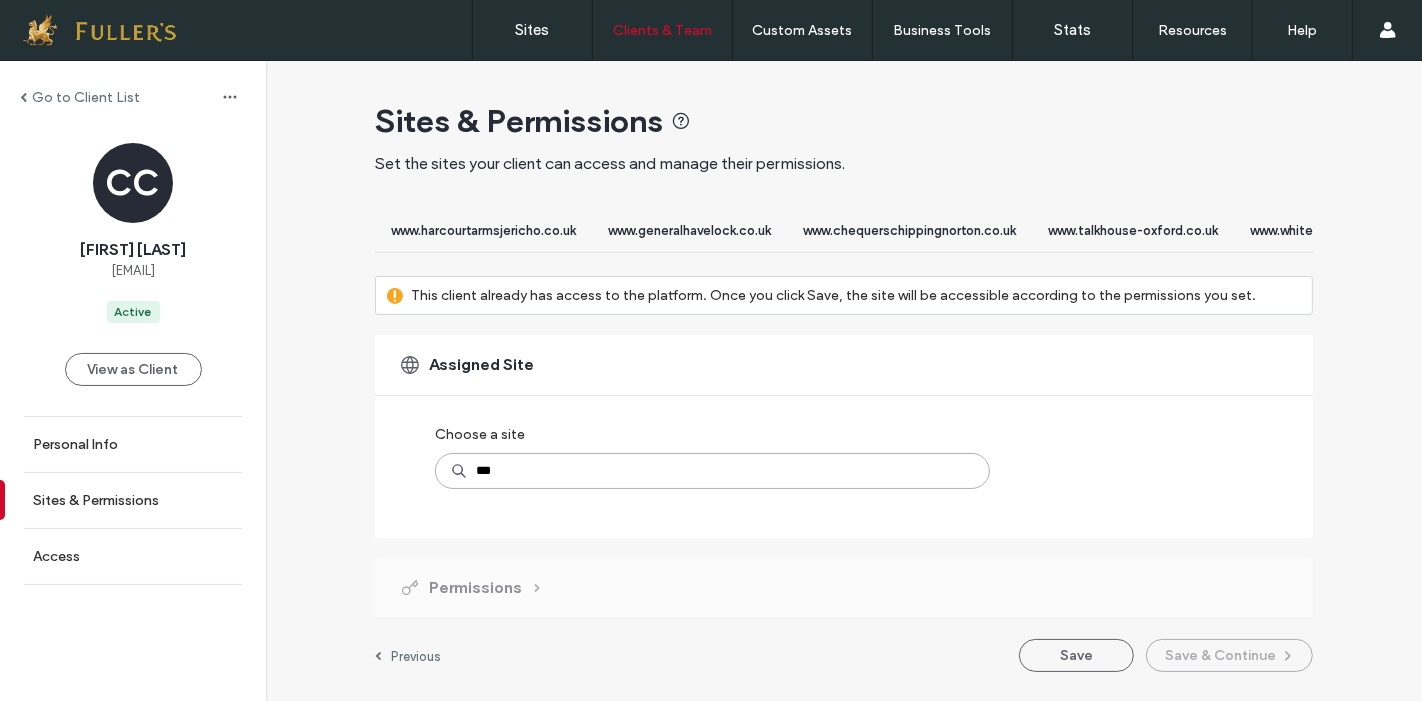type on "****" 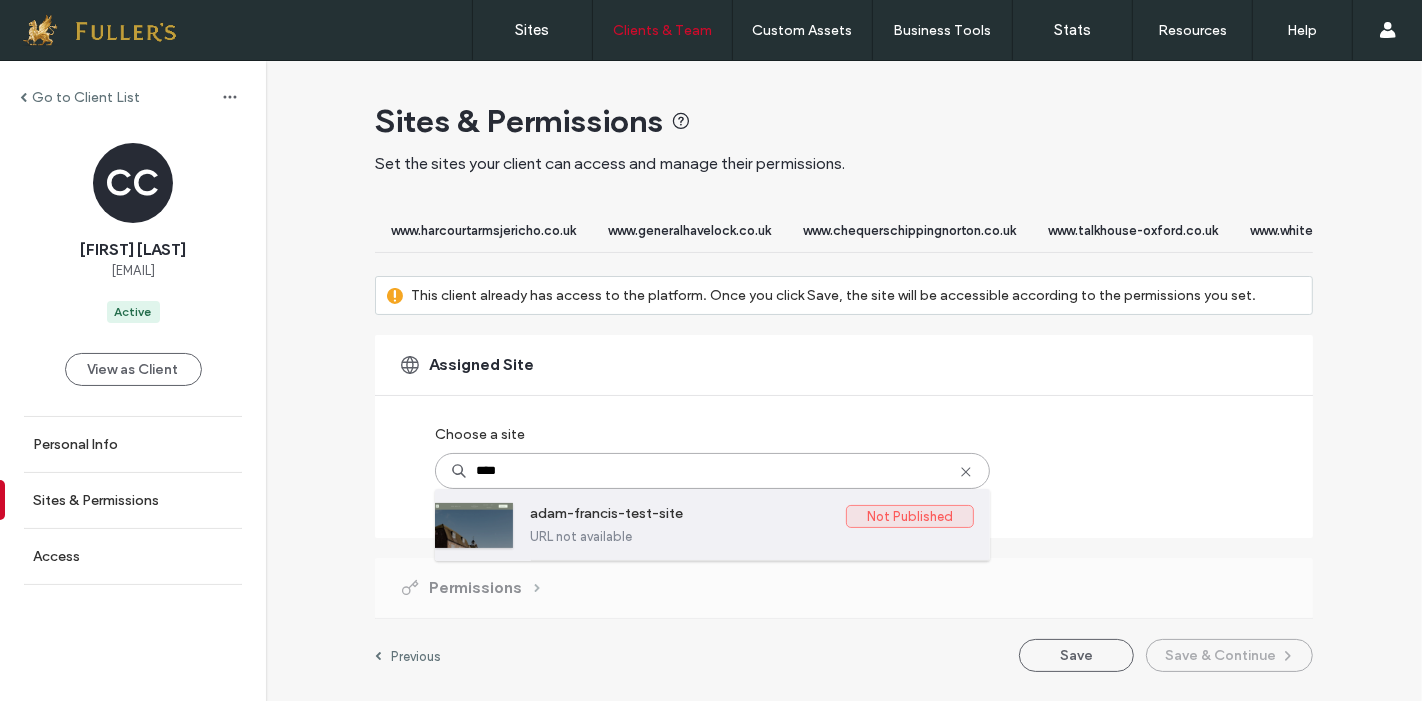 click on "adam-francis-test-site" at bounding box center [688, 517] 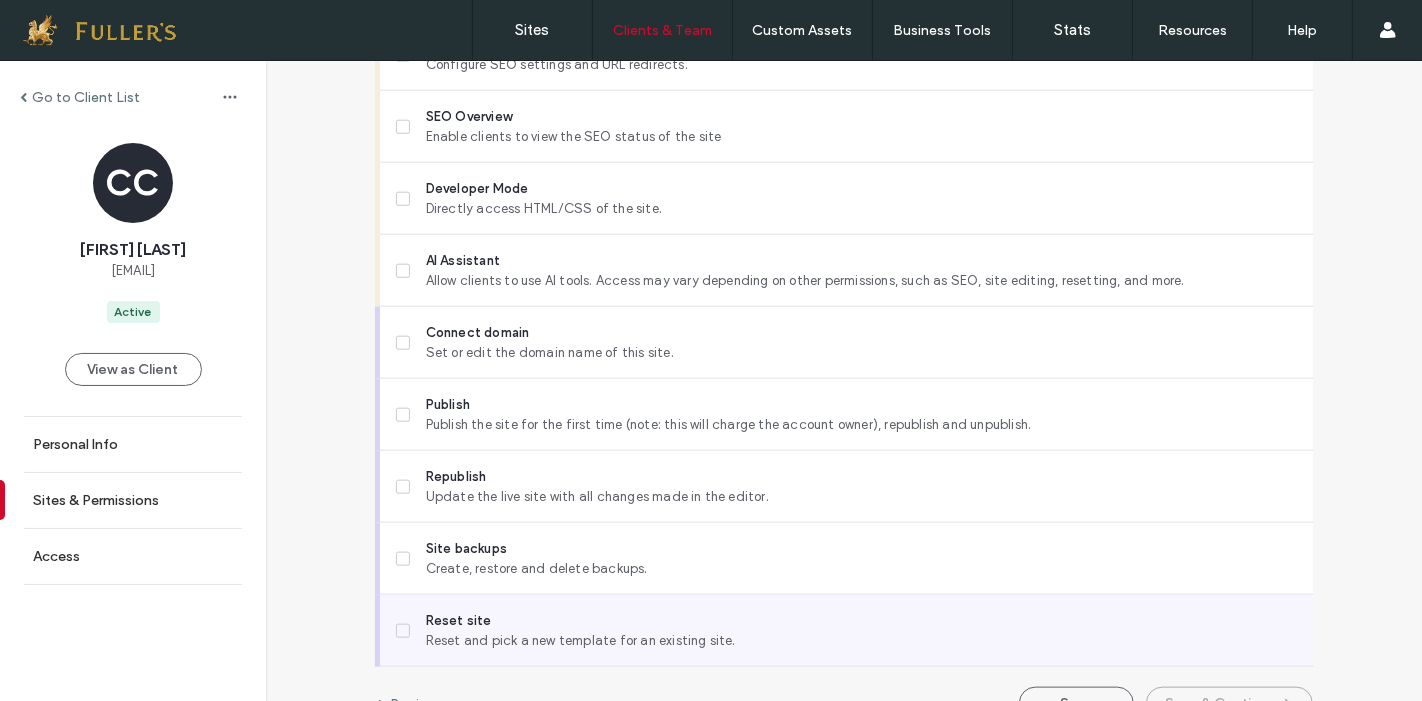 scroll, scrollTop: 1879, scrollLeft: 0, axis: vertical 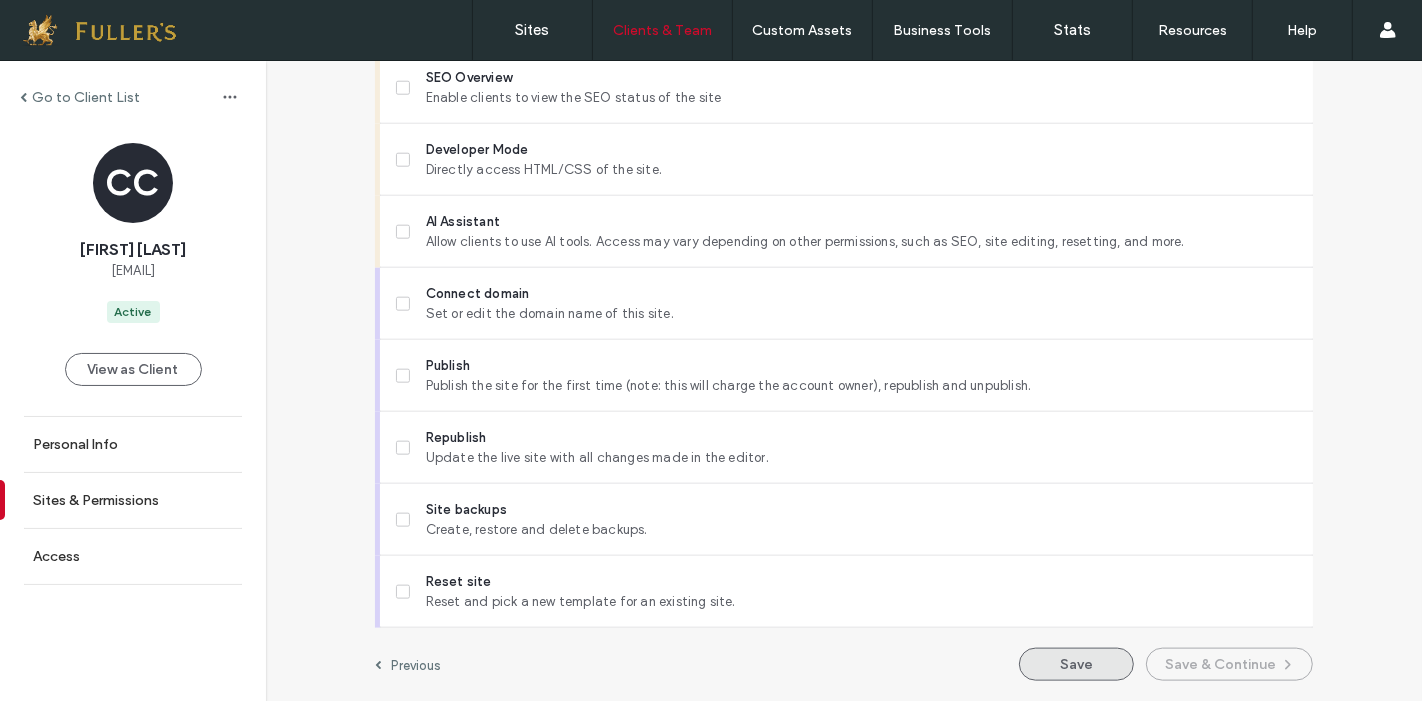 click on "Save" at bounding box center [1076, 664] 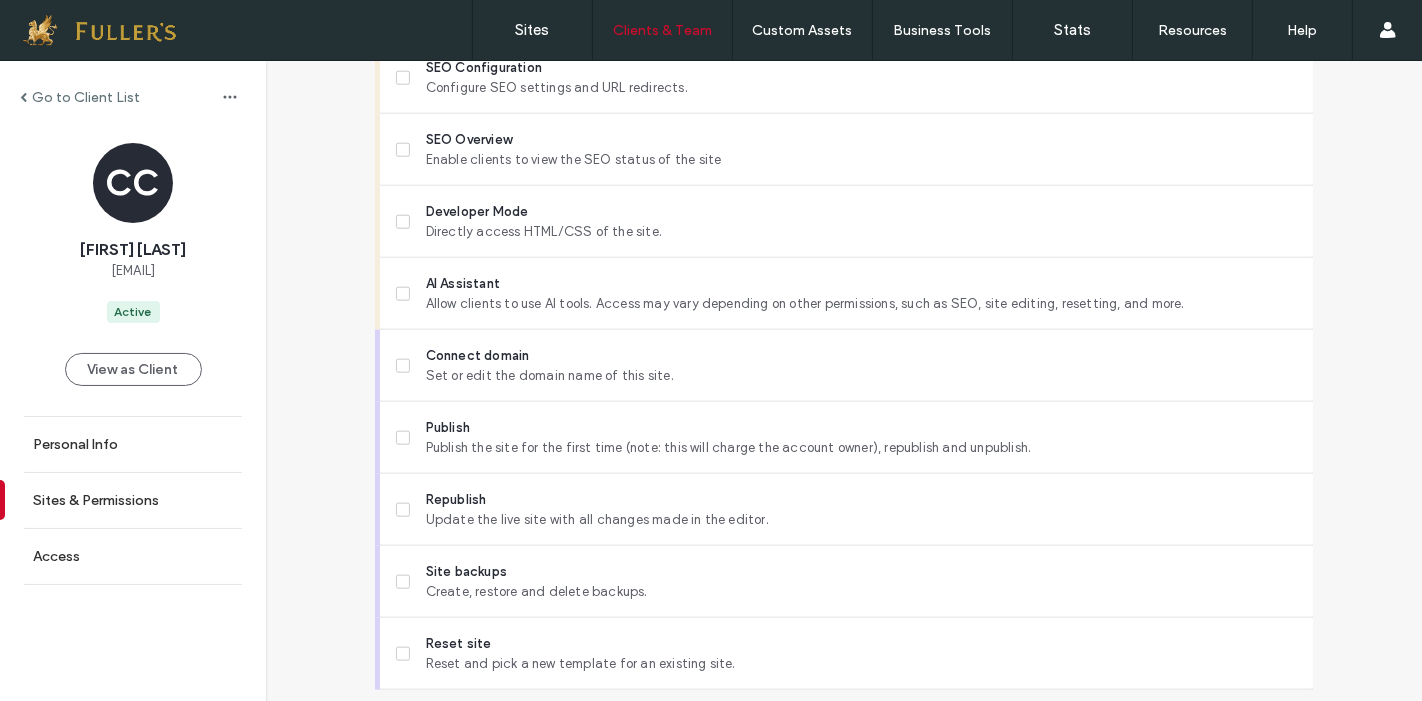 scroll, scrollTop: 1768, scrollLeft: 0, axis: vertical 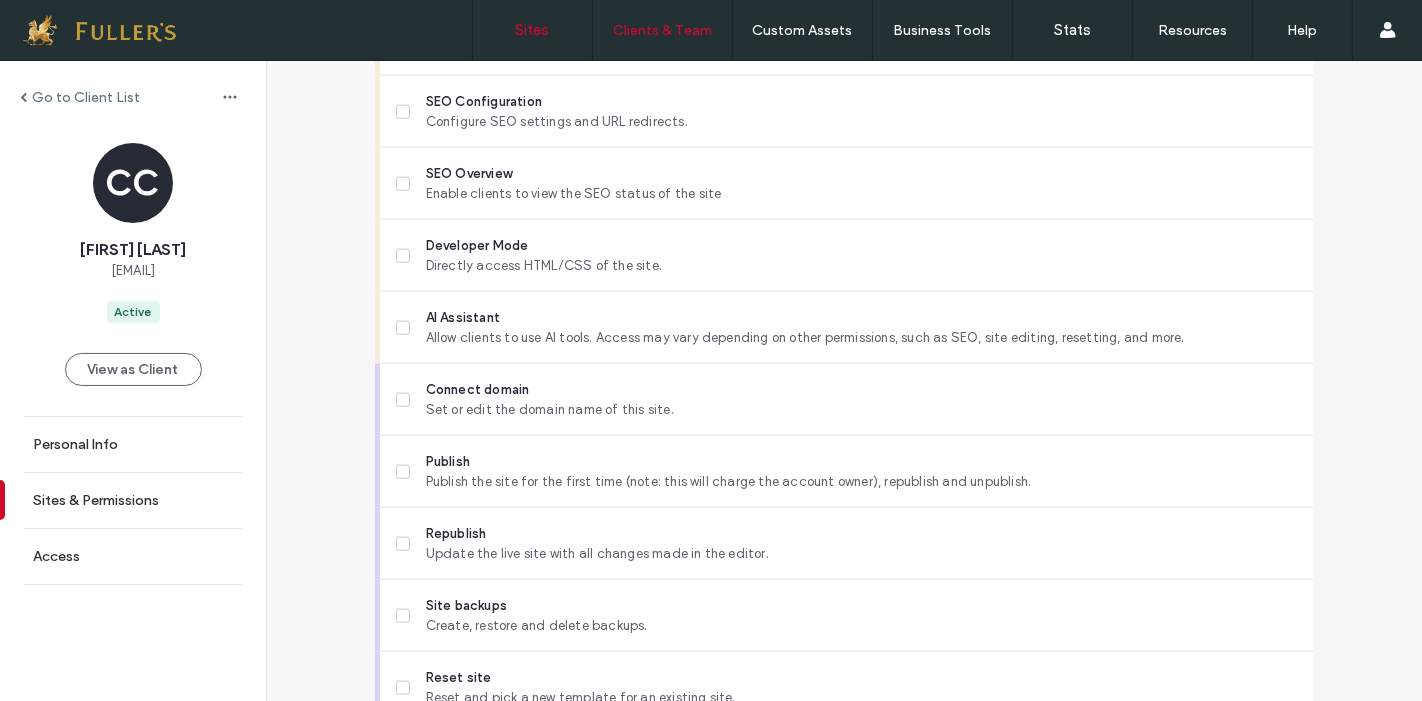 click on "Sites" at bounding box center [533, 30] 